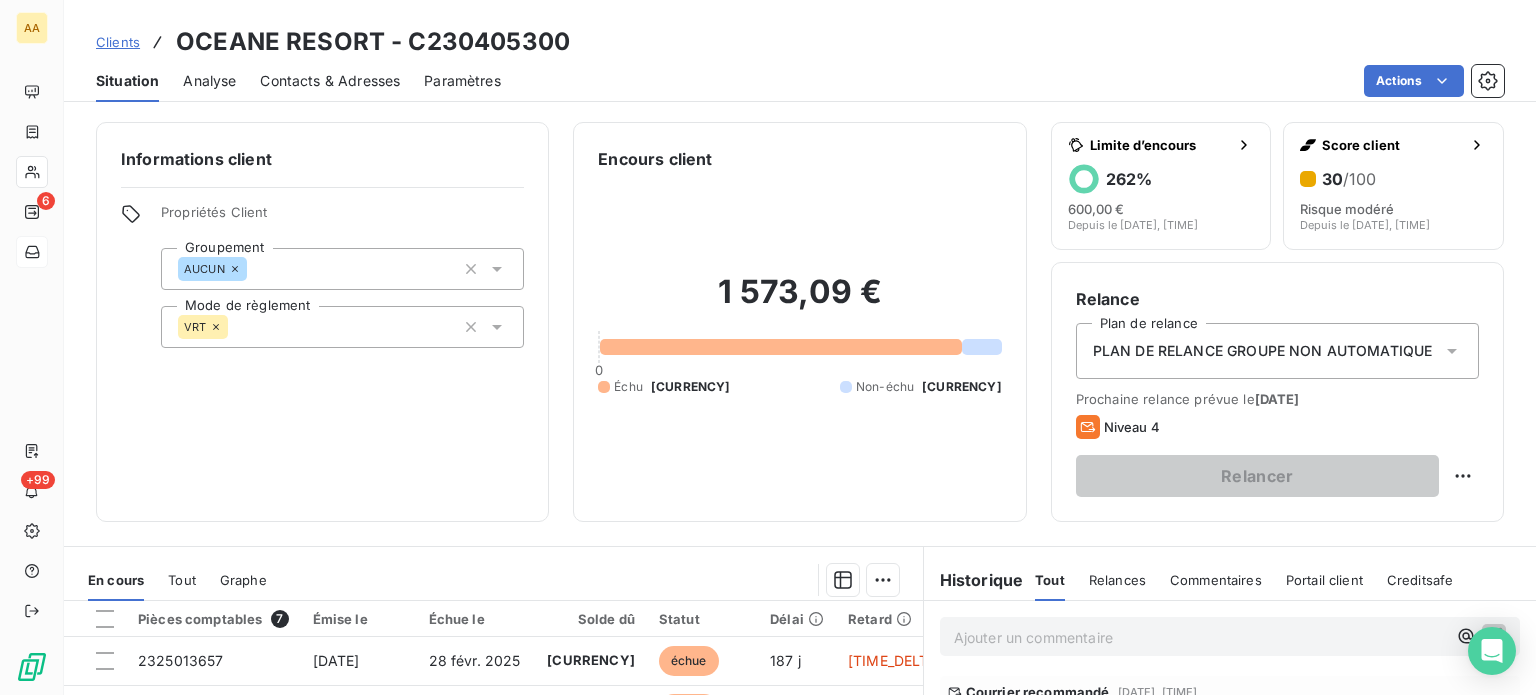 scroll, scrollTop: 0, scrollLeft: 0, axis: both 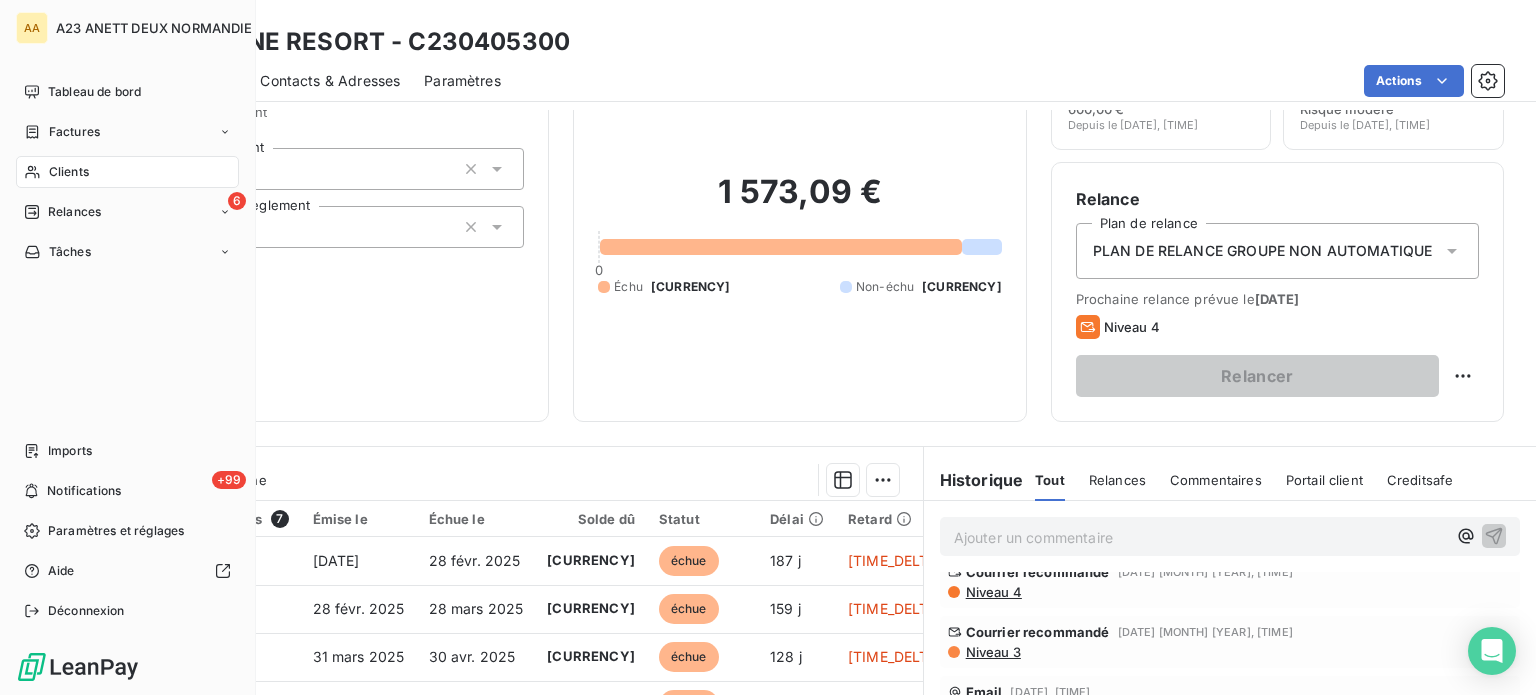 click on "Clients" at bounding box center (69, 172) 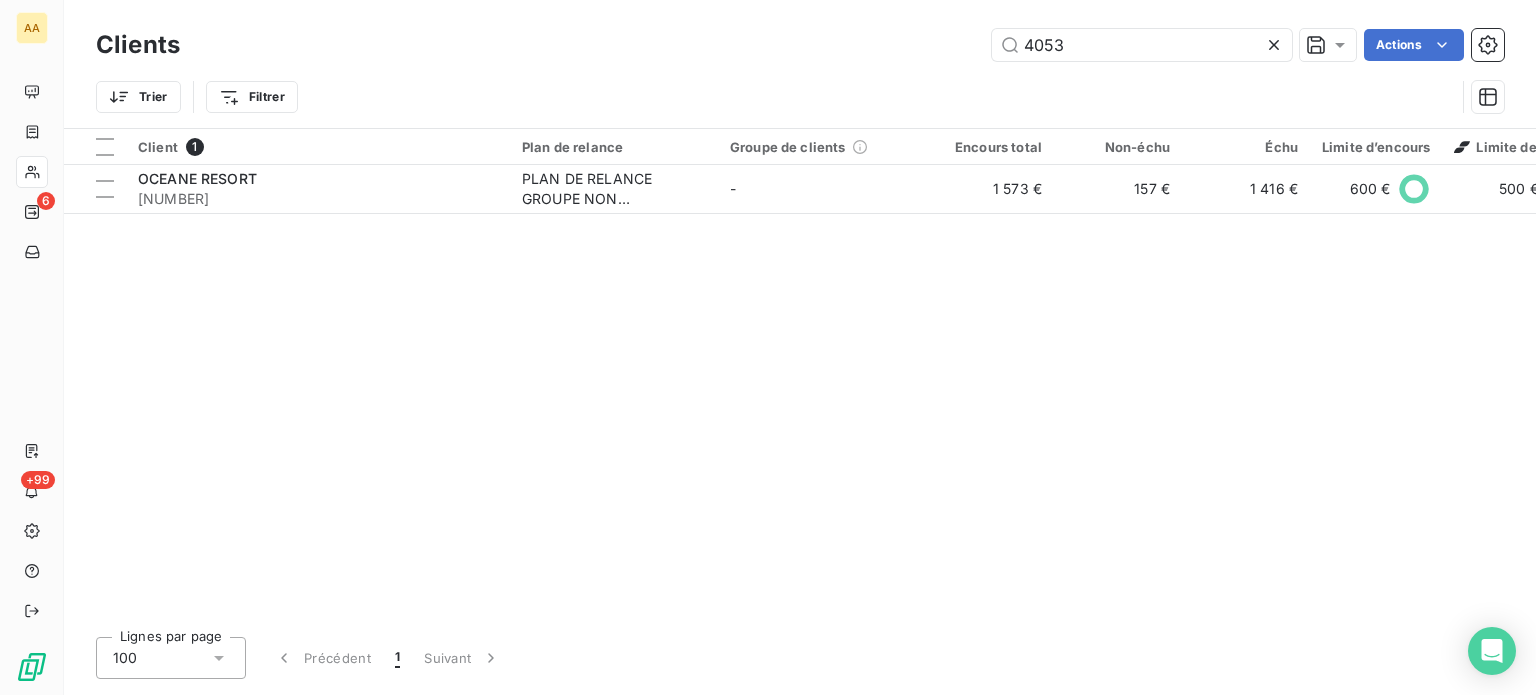 drag, startPoint x: 1100, startPoint y: 52, endPoint x: 856, endPoint y: 43, distance: 244.16592 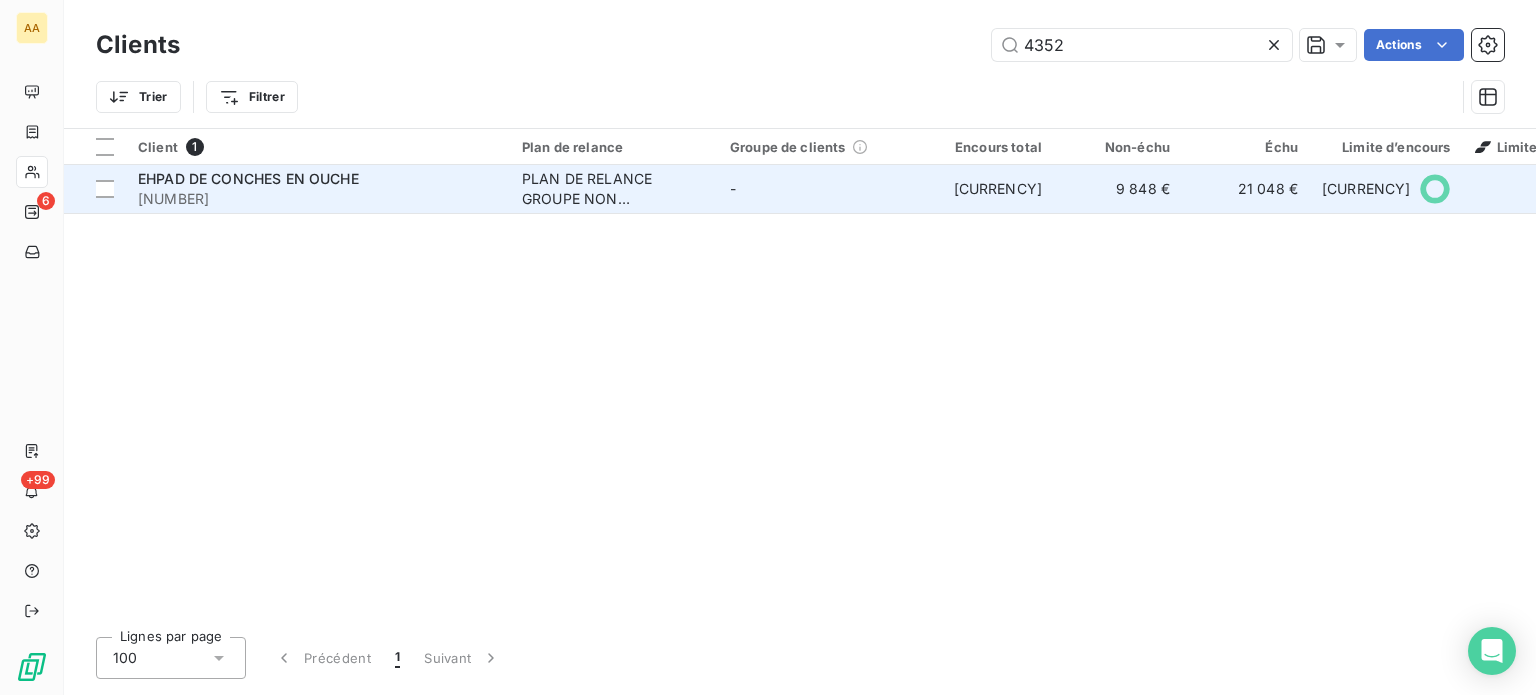 type on "4352" 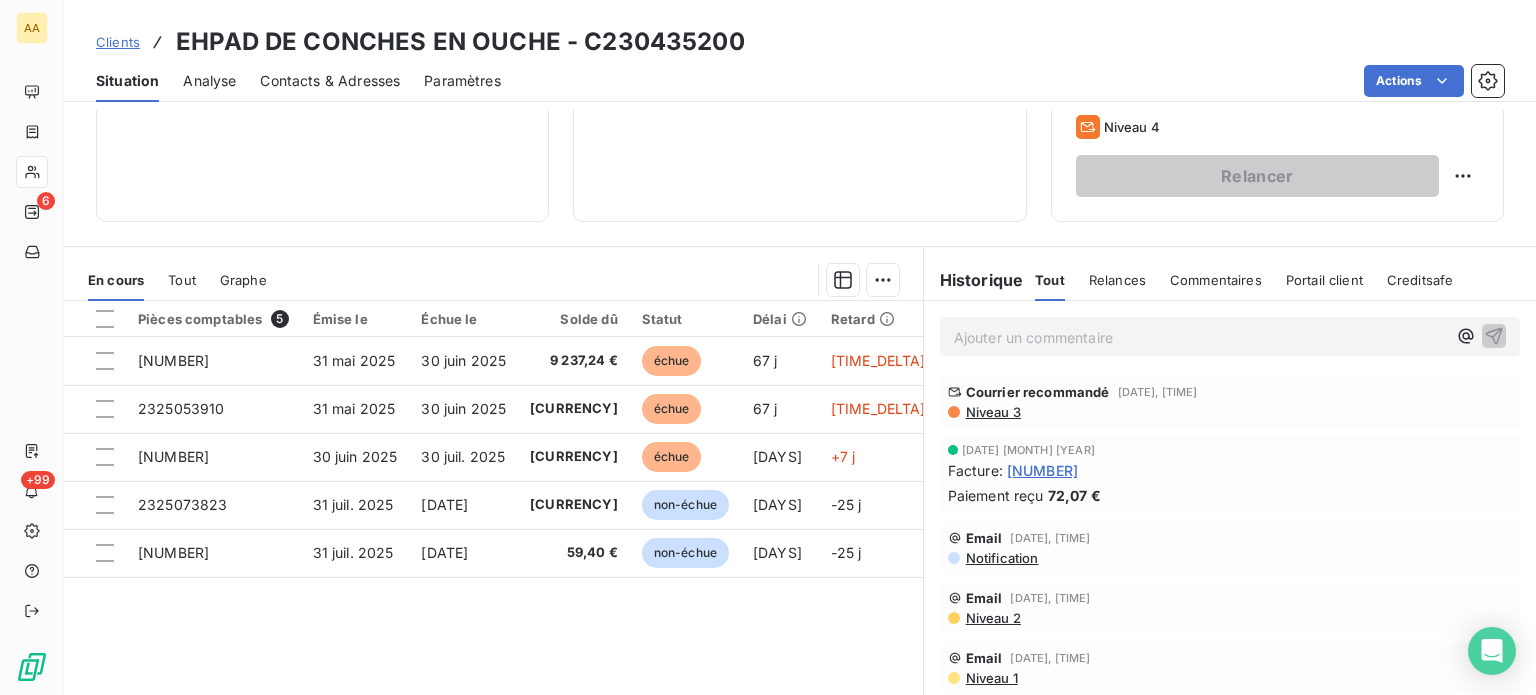 scroll, scrollTop: 200, scrollLeft: 0, axis: vertical 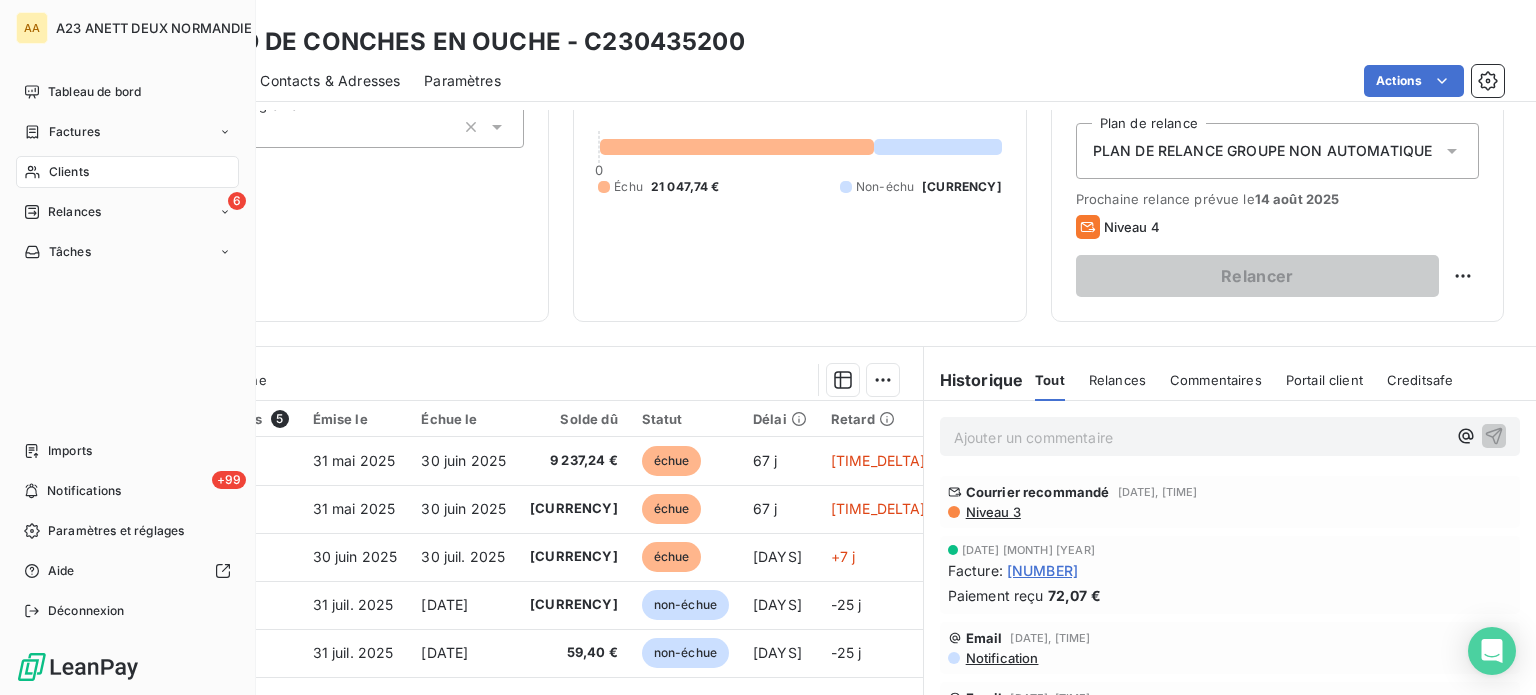 click on "Clients" at bounding box center (69, 172) 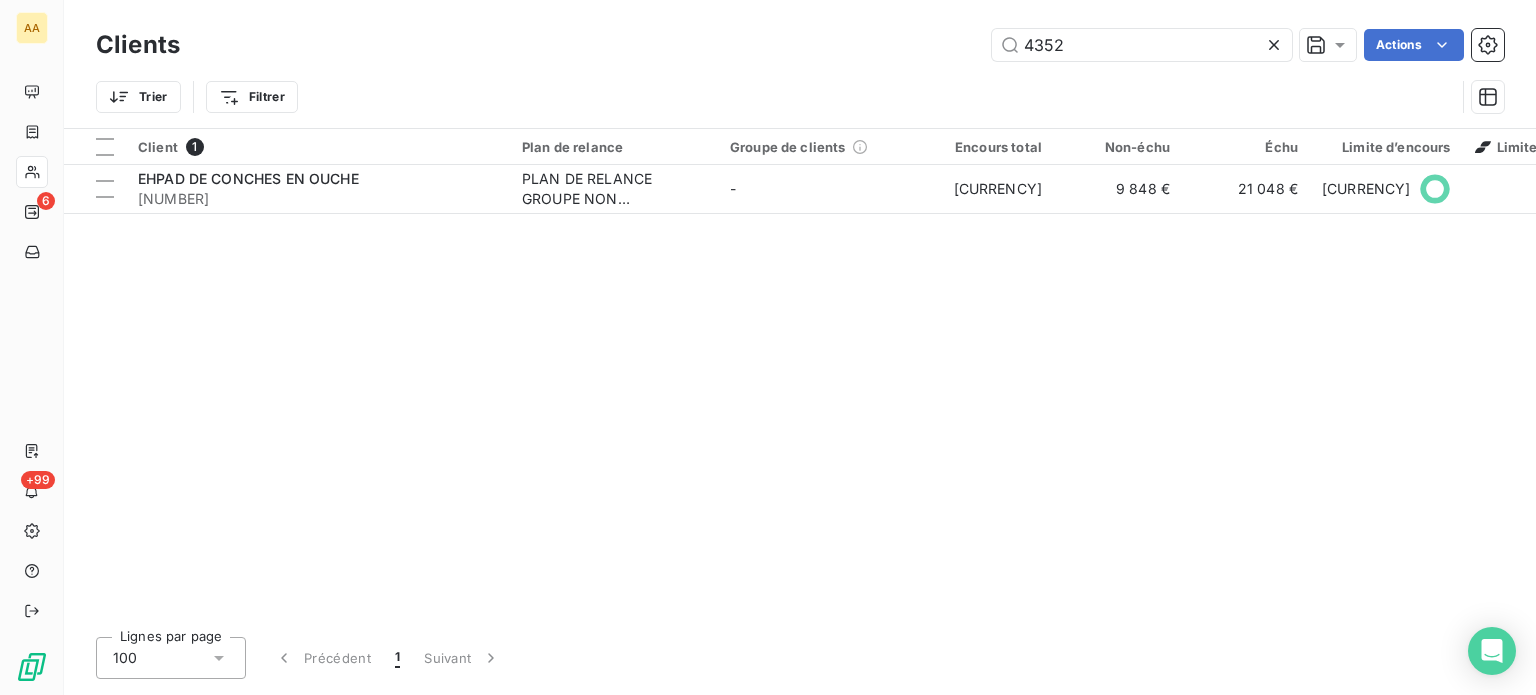 drag, startPoint x: 1071, startPoint y: 39, endPoint x: 964, endPoint y: 47, distance: 107.298645 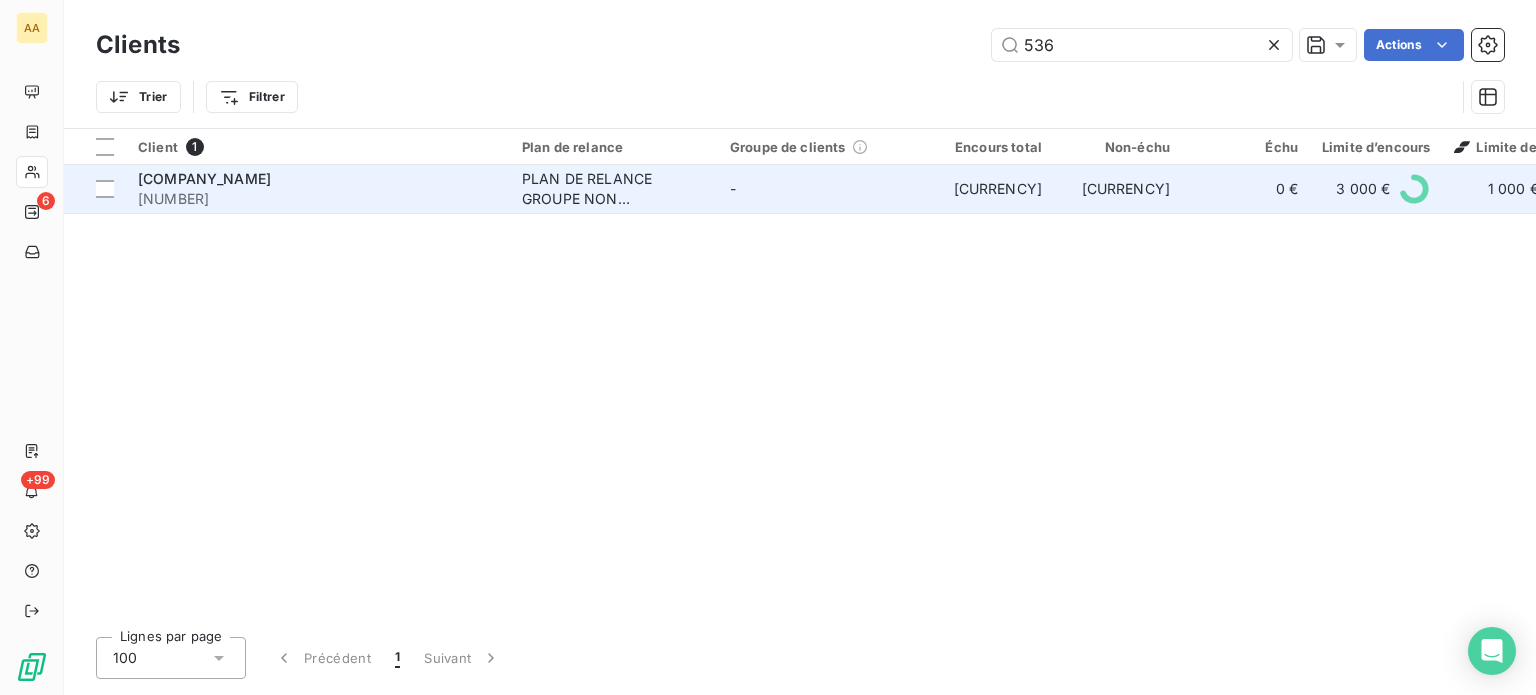 type on "536" 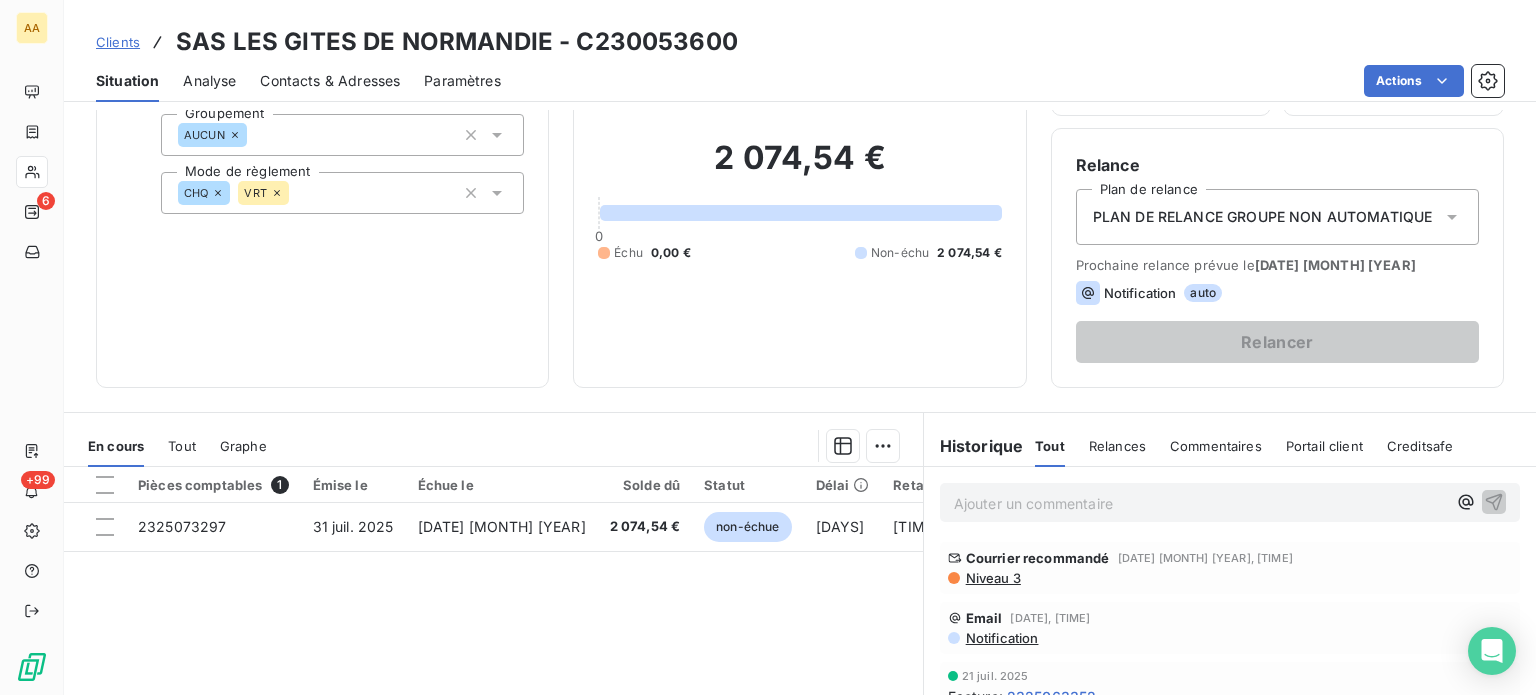 scroll, scrollTop: 100, scrollLeft: 0, axis: vertical 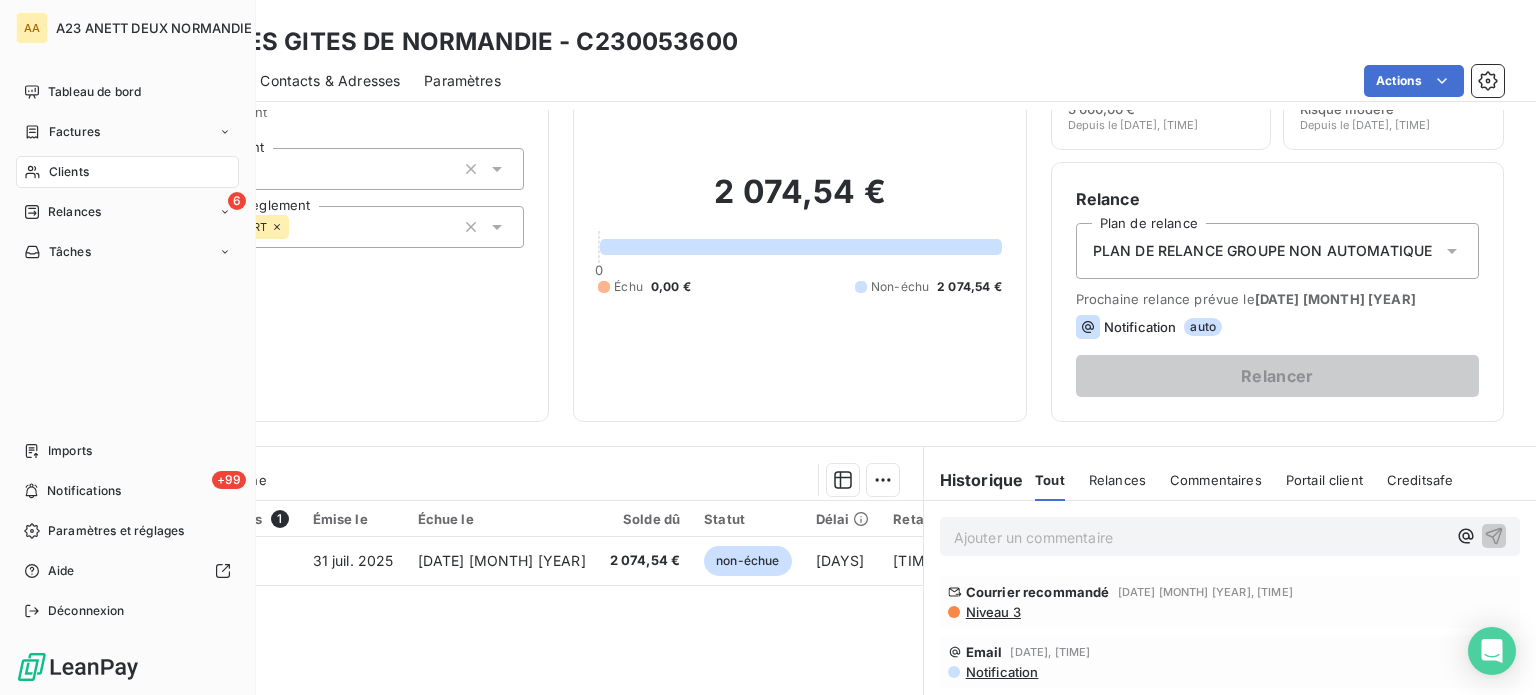 click on "Clients" at bounding box center (127, 172) 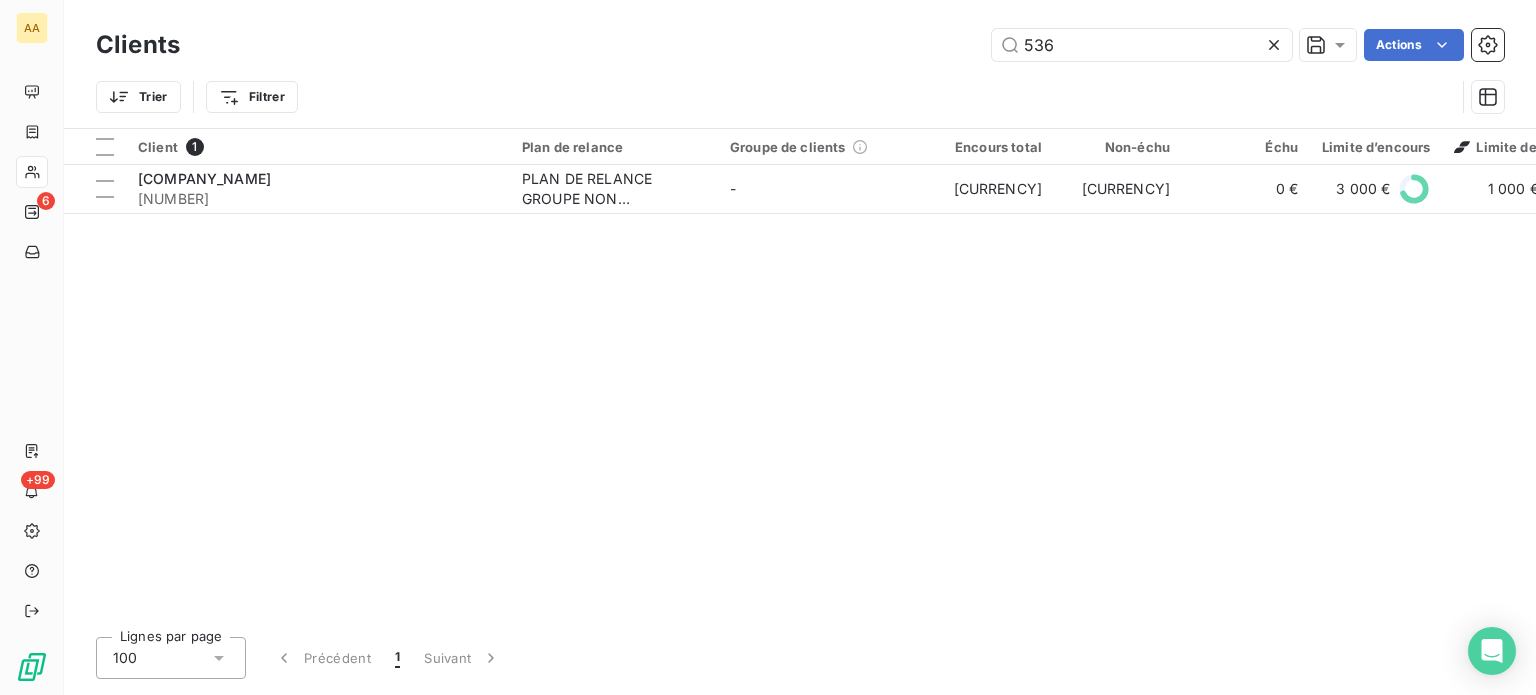 drag, startPoint x: 1089, startPoint y: 47, endPoint x: 660, endPoint y: 37, distance: 429.11655 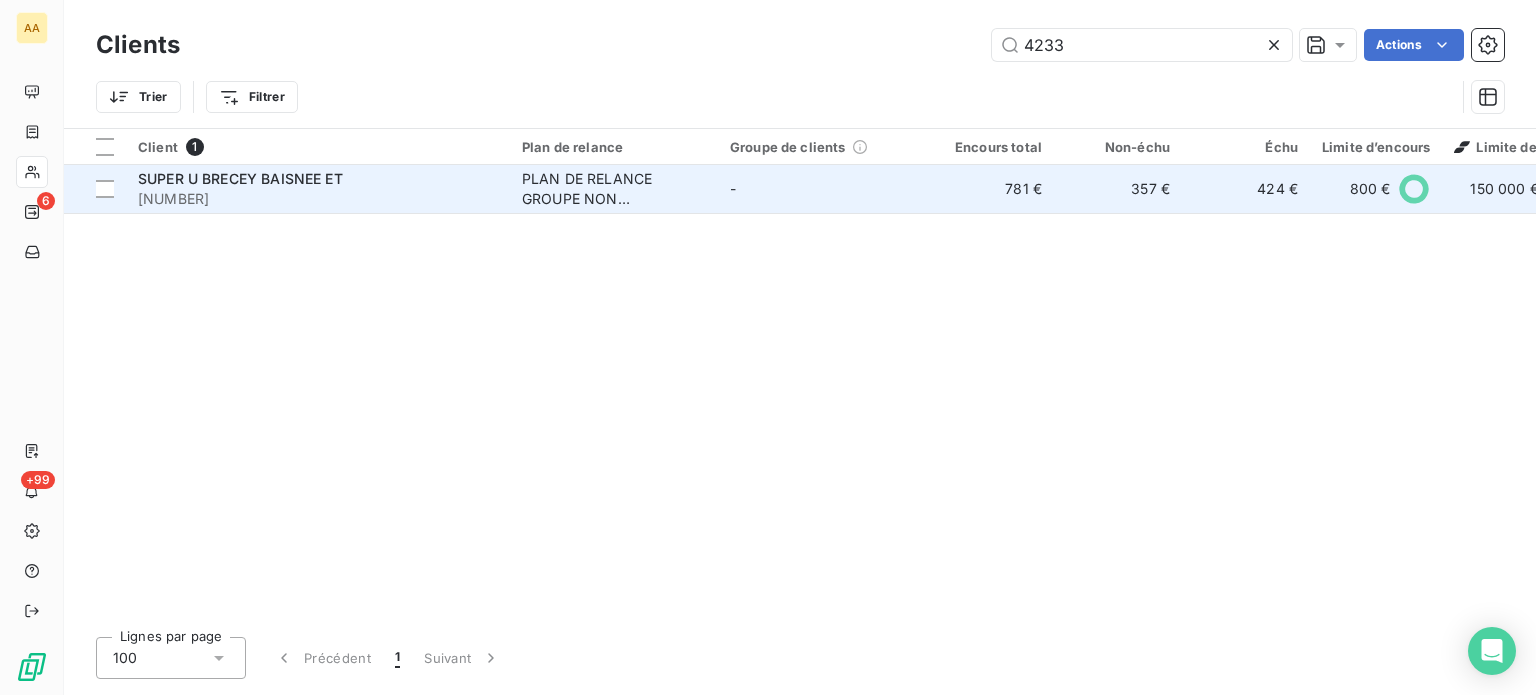 type on "4233" 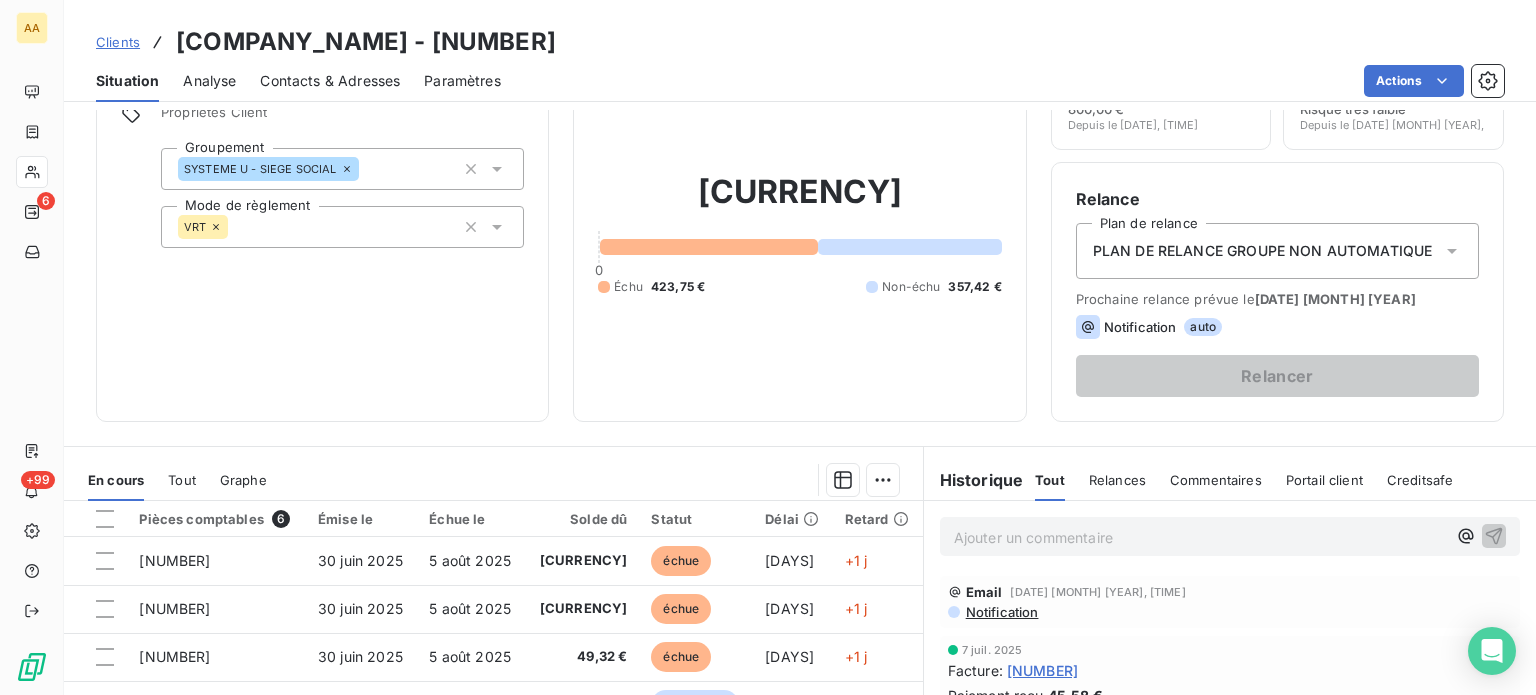 scroll, scrollTop: 200, scrollLeft: 0, axis: vertical 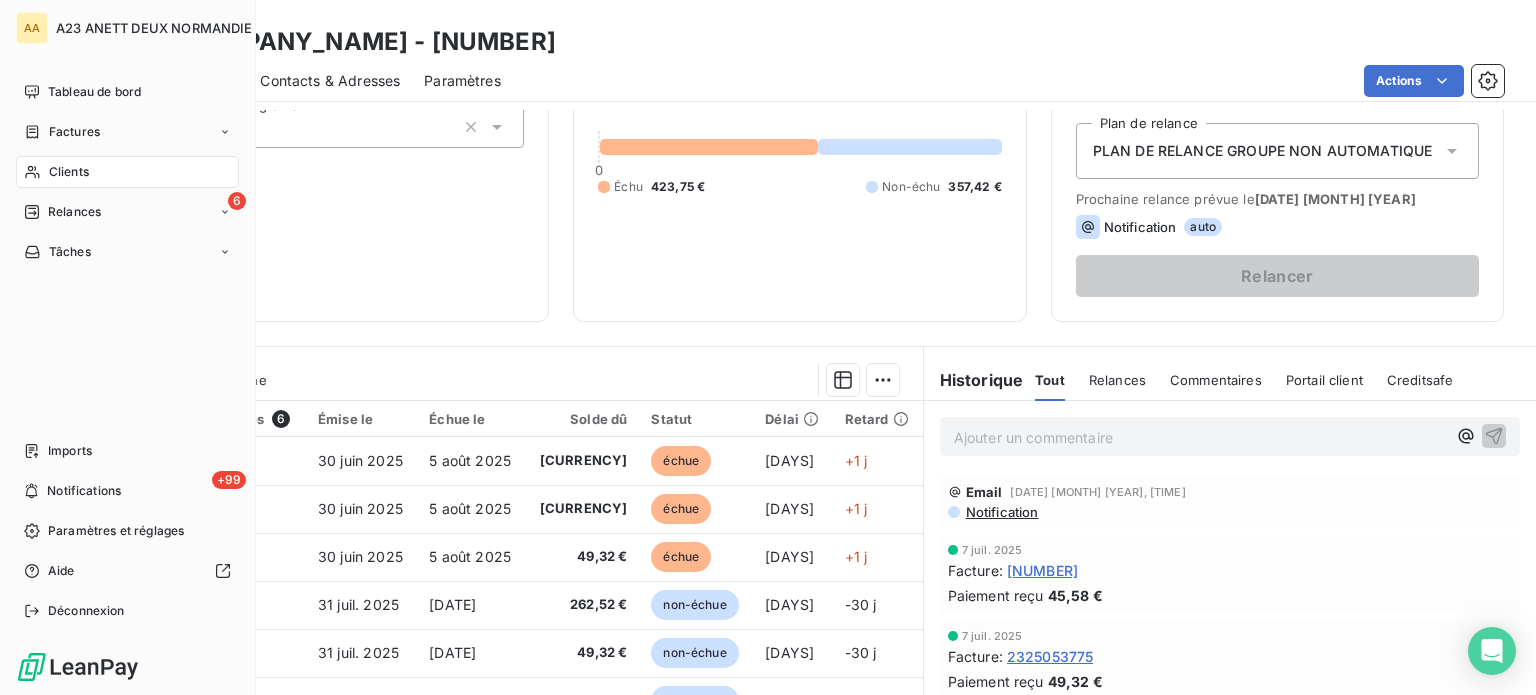 click on "Clients" at bounding box center [69, 172] 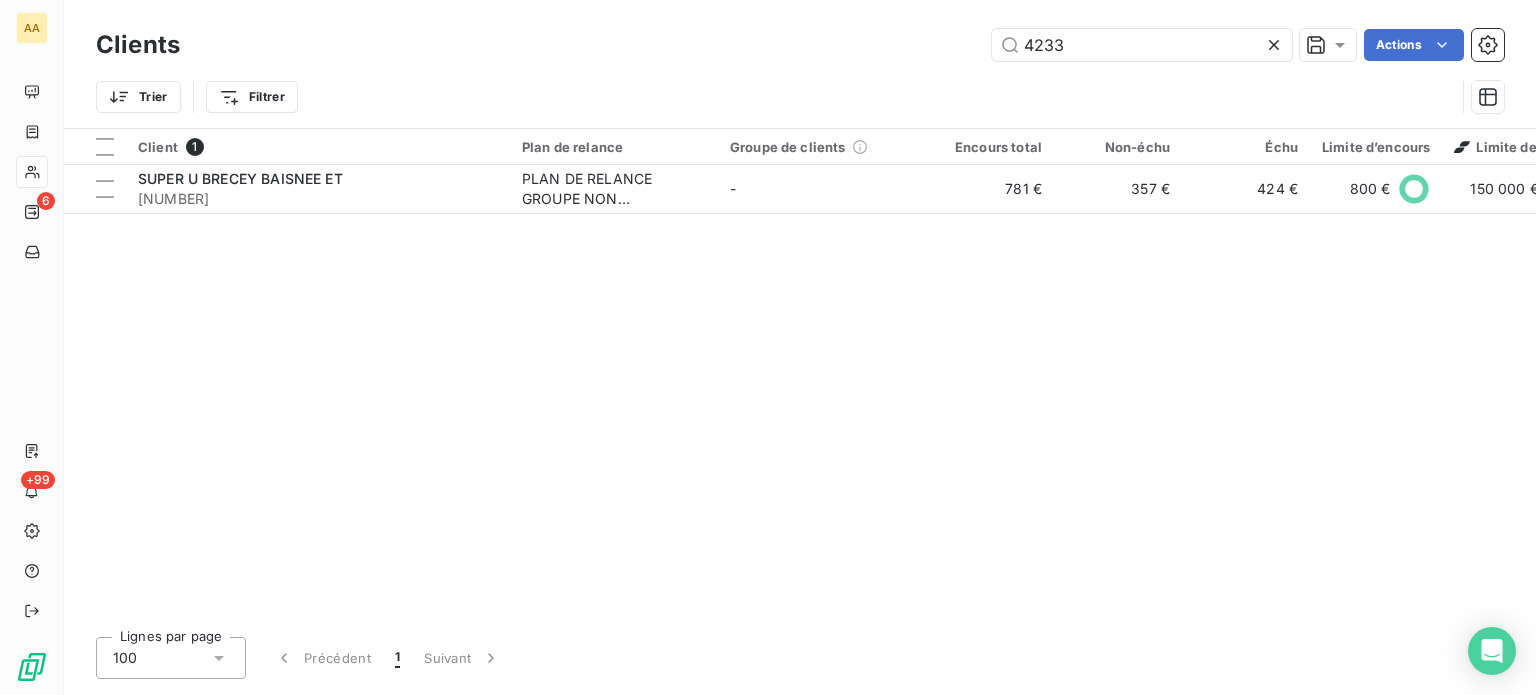 drag, startPoint x: 1062, startPoint y: 43, endPoint x: 861, endPoint y: 55, distance: 201.3579 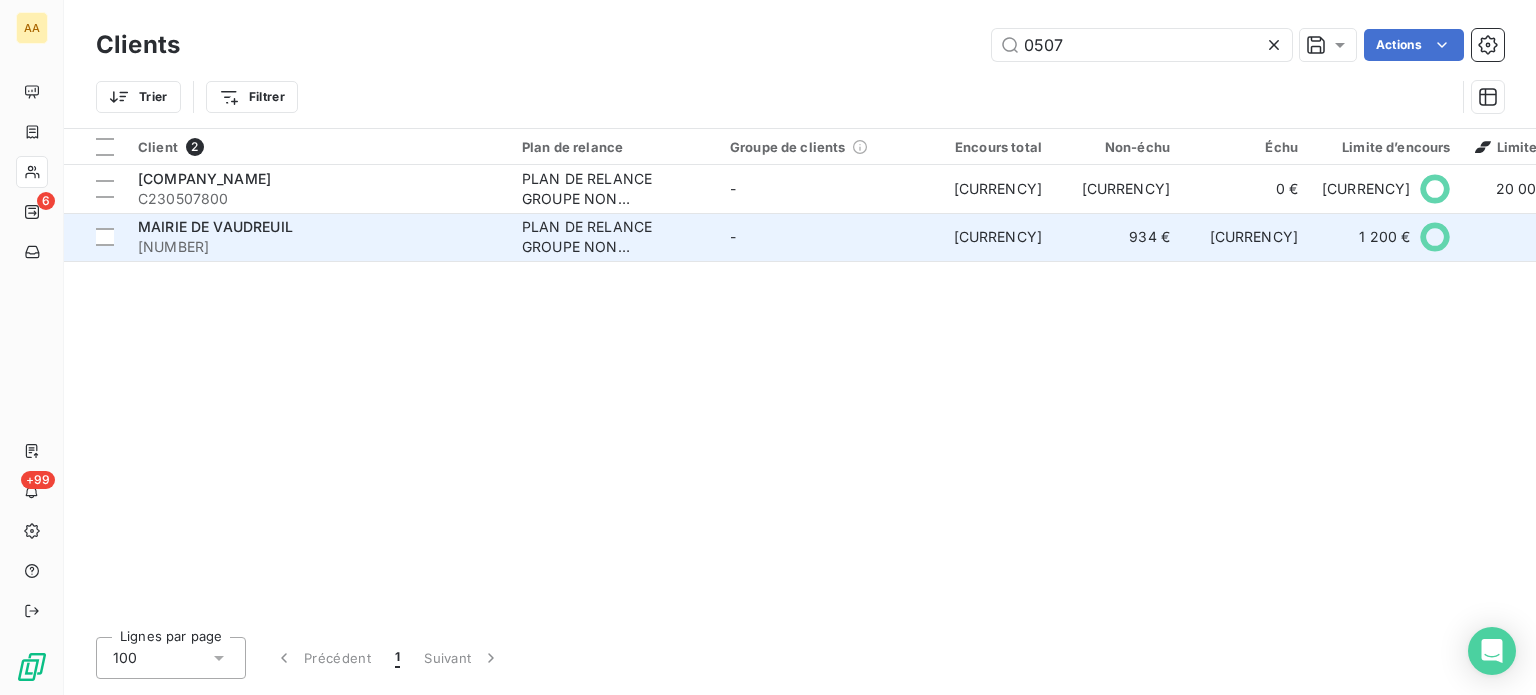type on "0507" 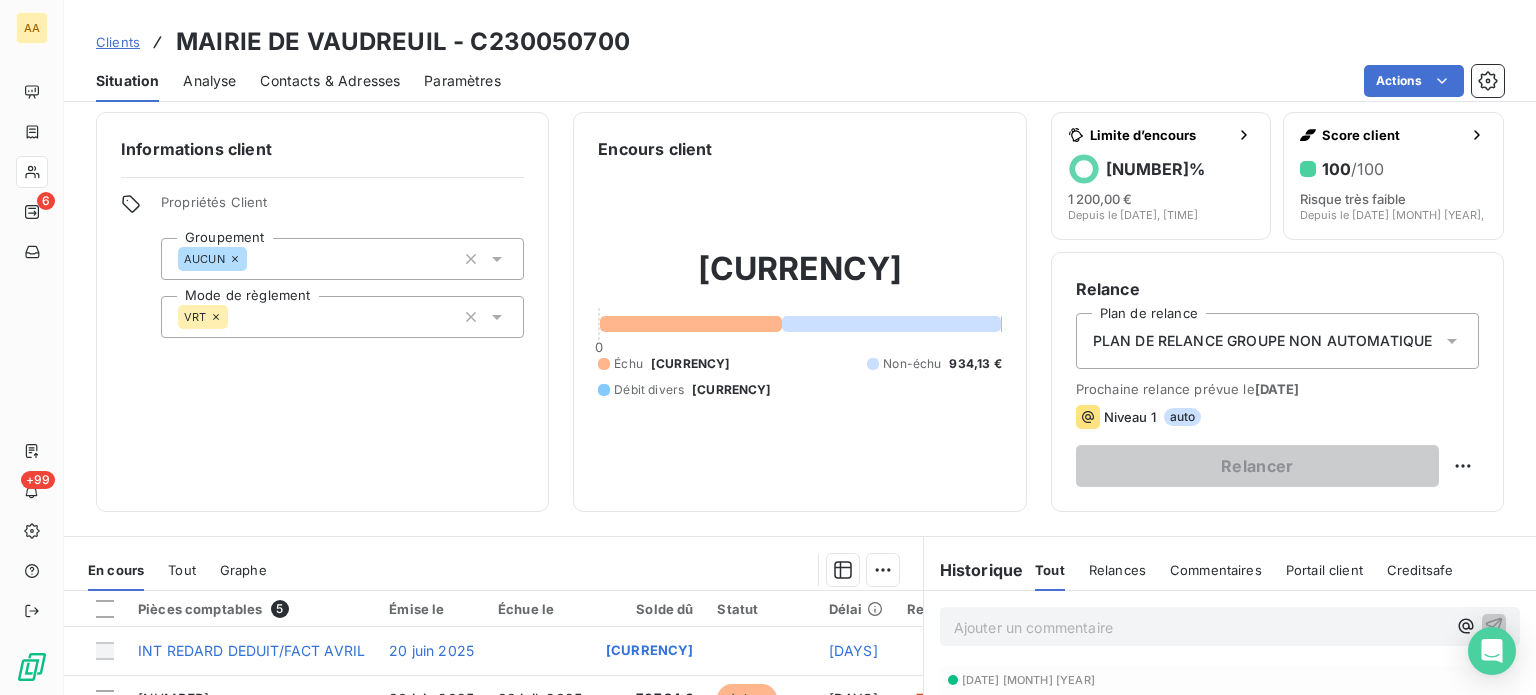 scroll, scrollTop: 0, scrollLeft: 0, axis: both 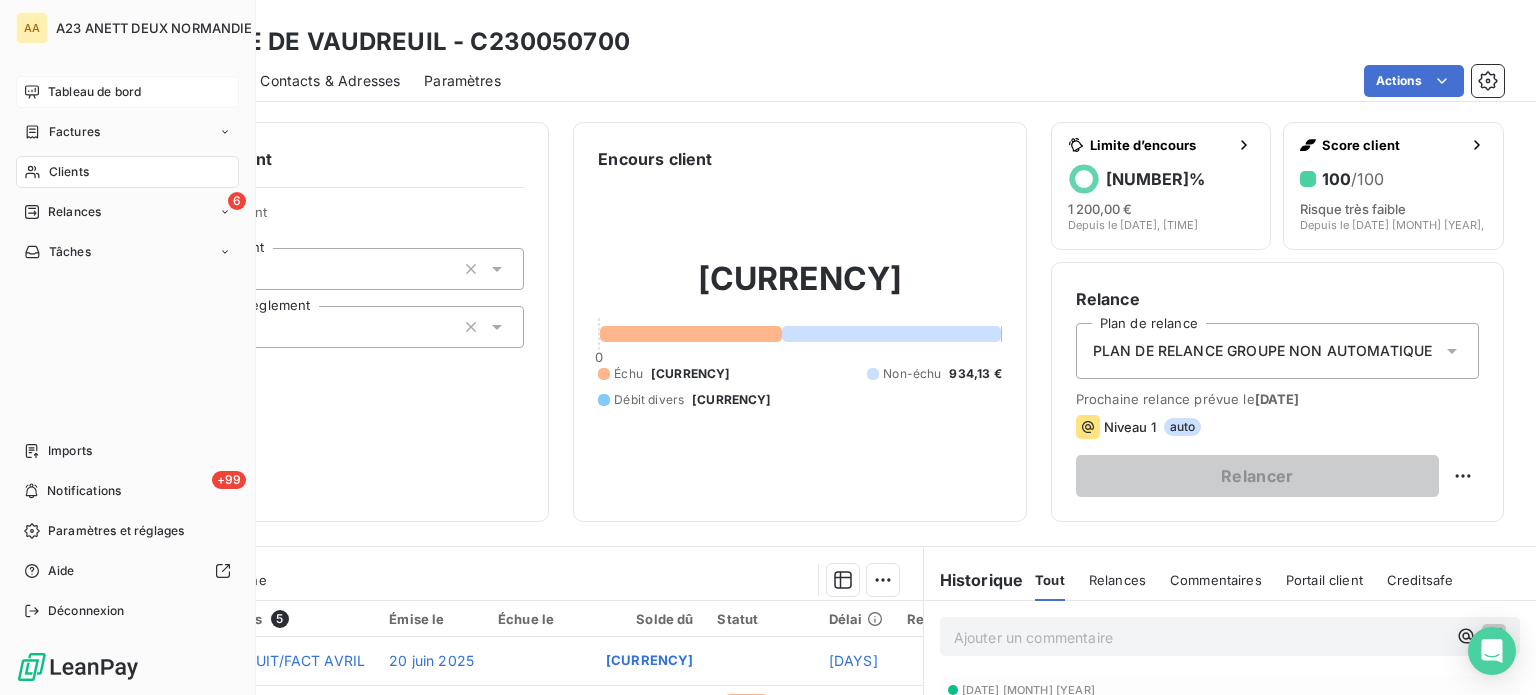 click on "Tableau de bord" at bounding box center (94, 92) 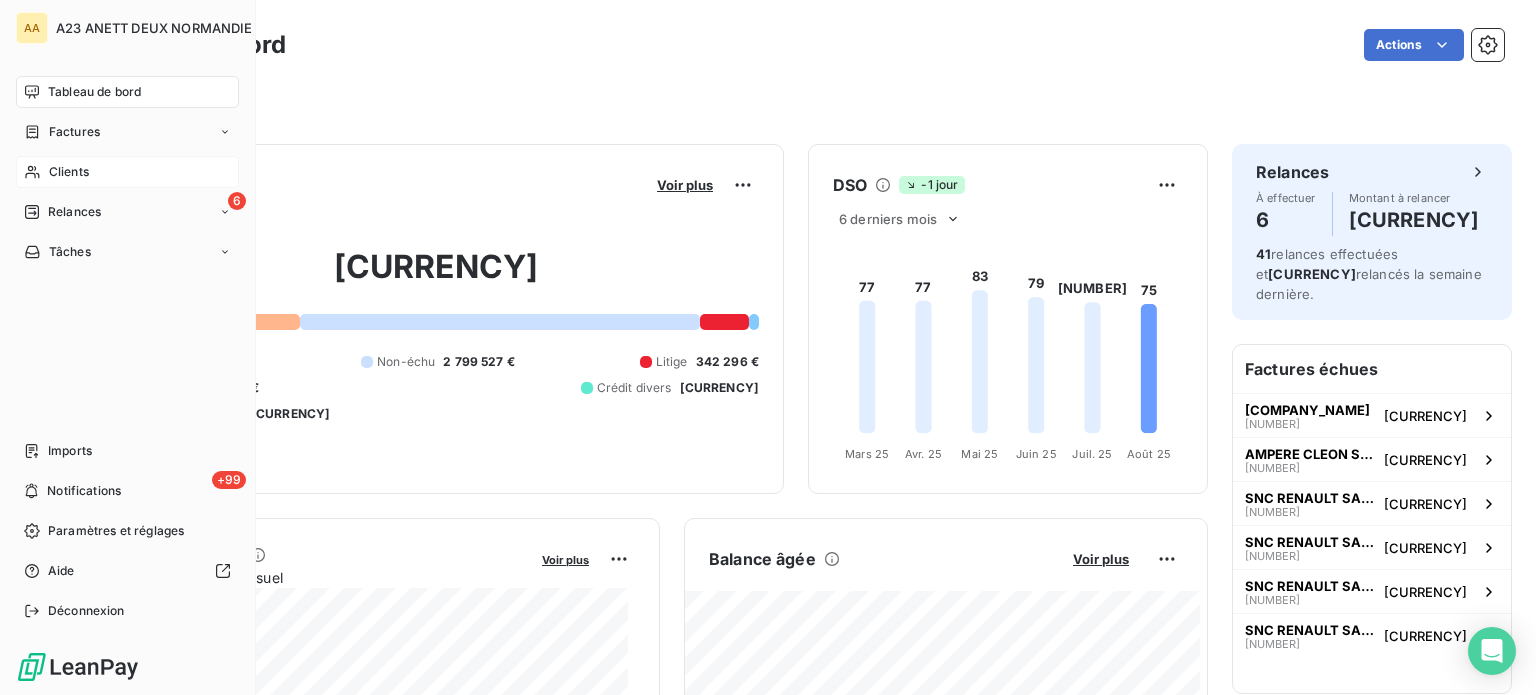 click on "Tableau de bord" at bounding box center (94, 92) 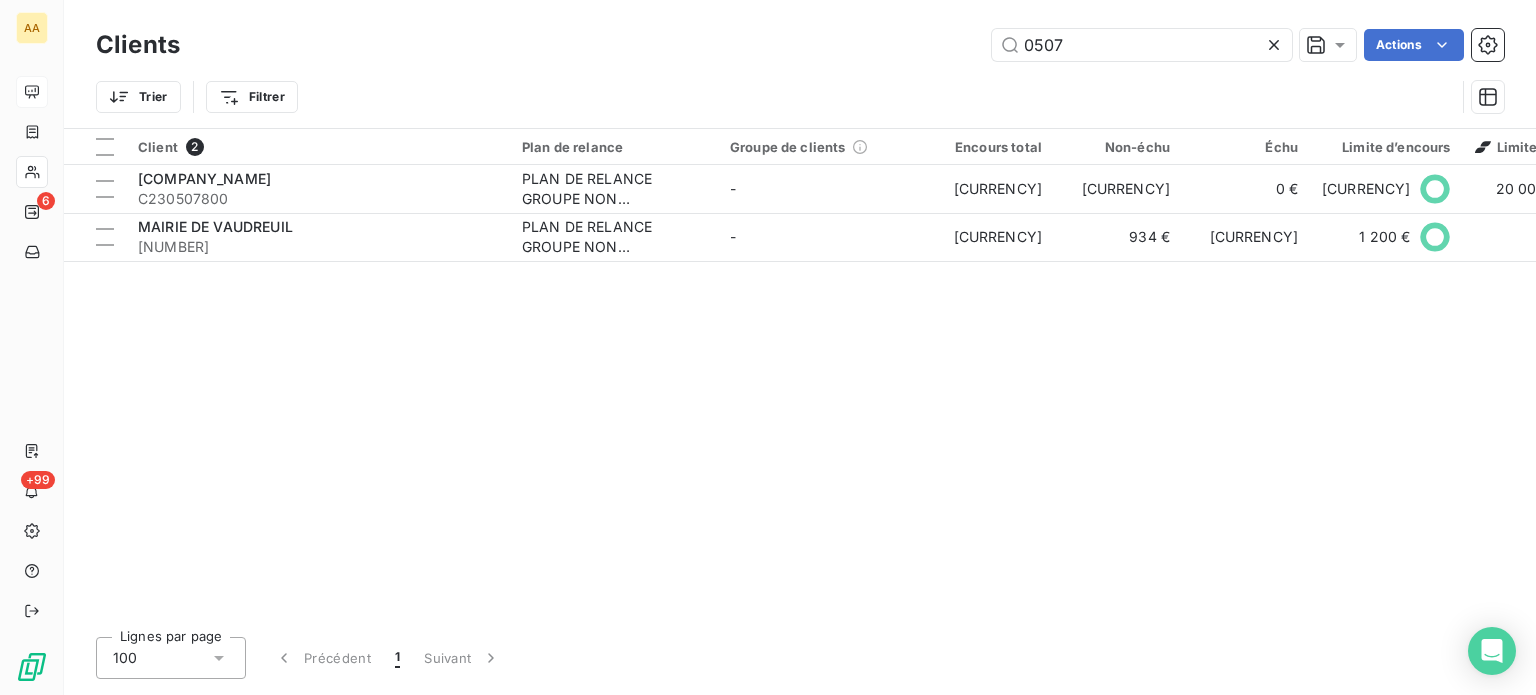 drag, startPoint x: 1115, startPoint y: 46, endPoint x: 776, endPoint y: 31, distance: 339.3317 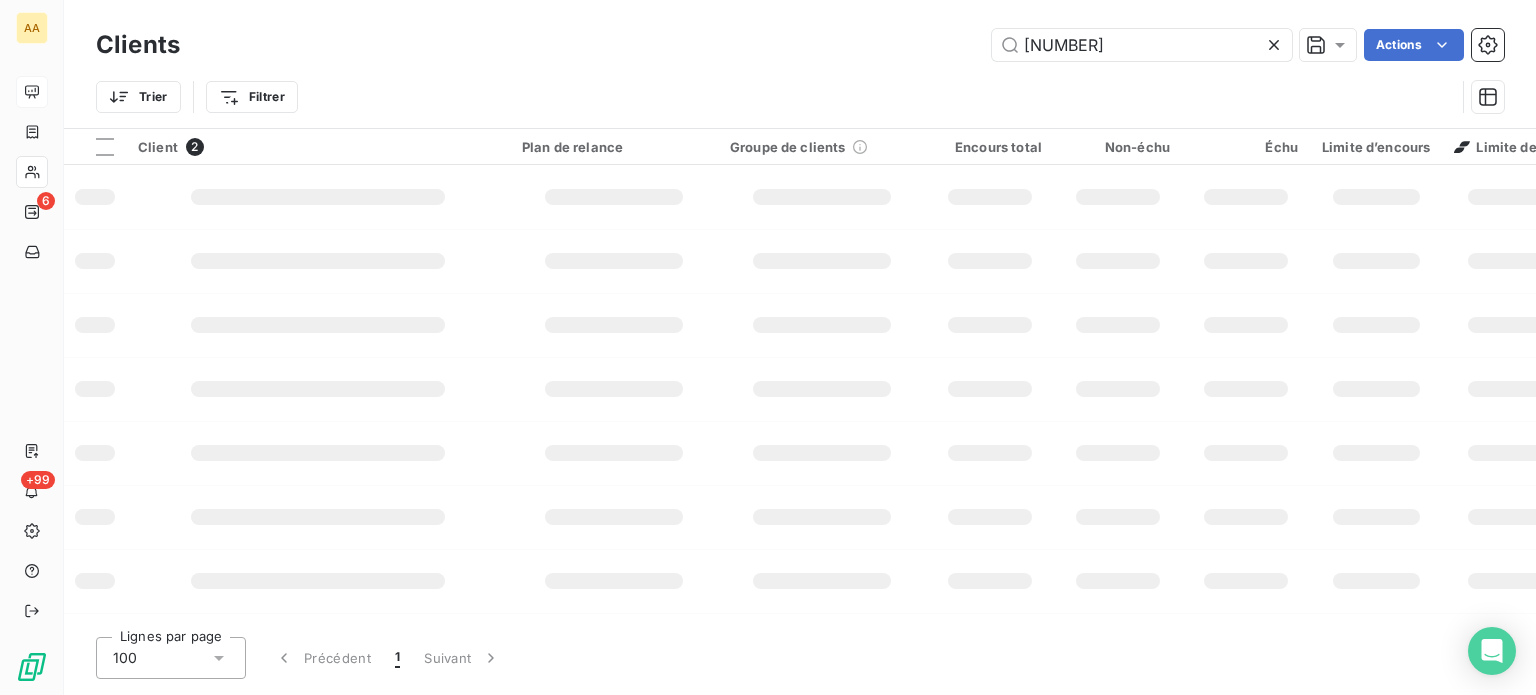 type on "[NUMBER]" 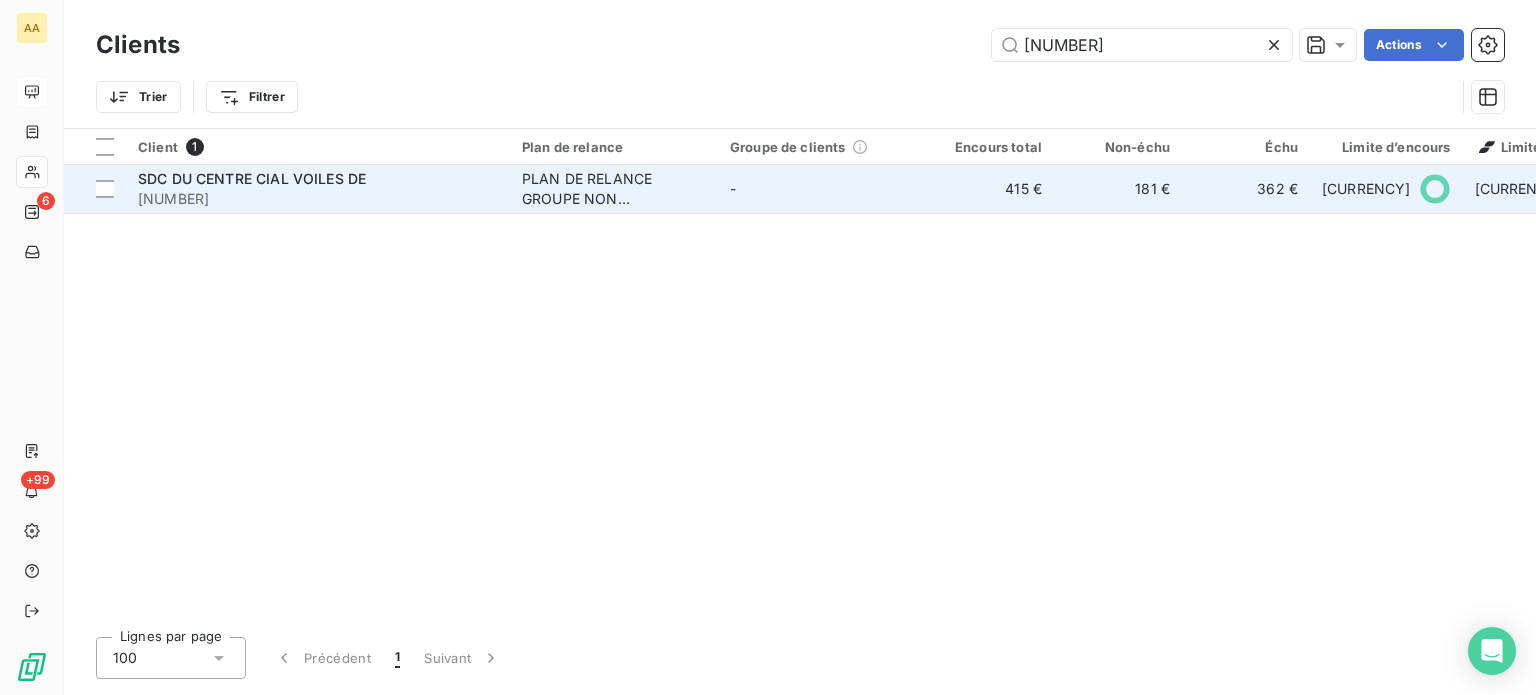 click on "[NUMBER]" at bounding box center [318, 199] 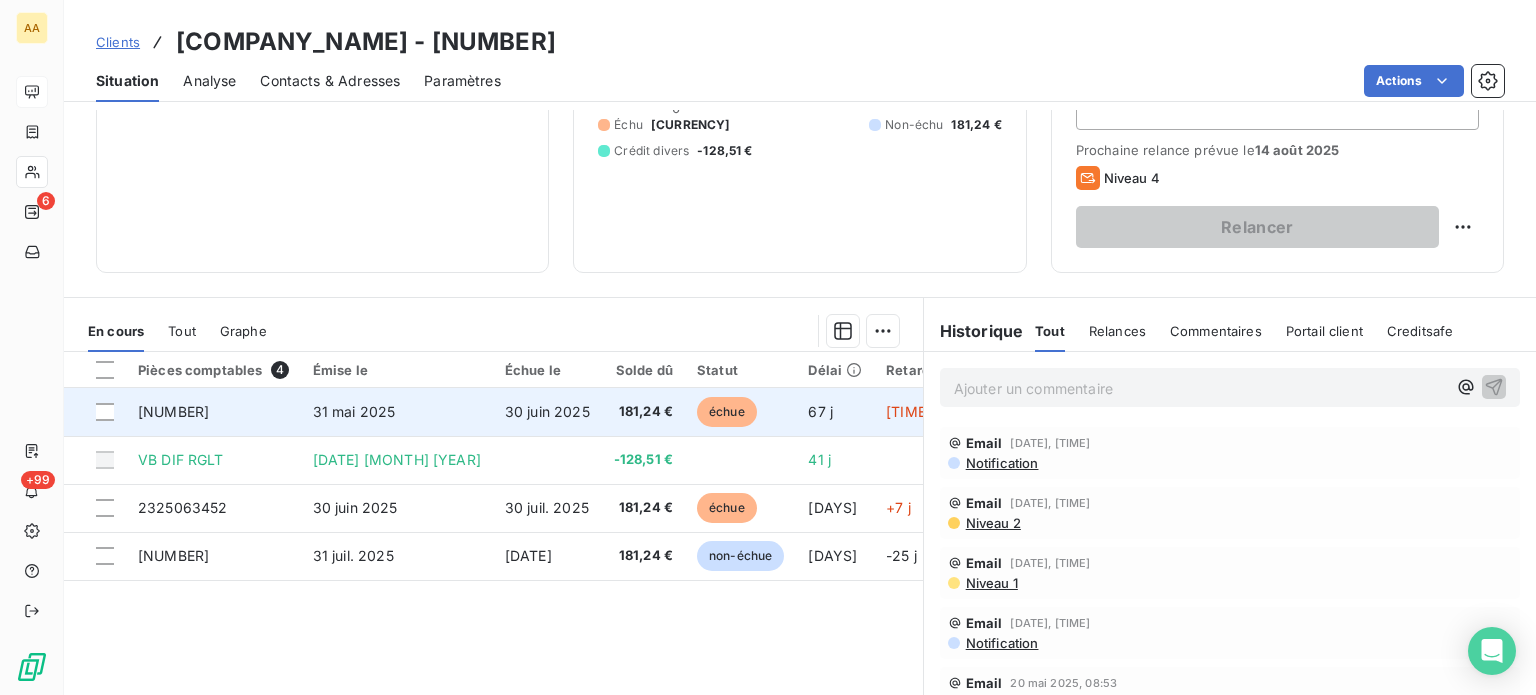 scroll, scrollTop: 300, scrollLeft: 0, axis: vertical 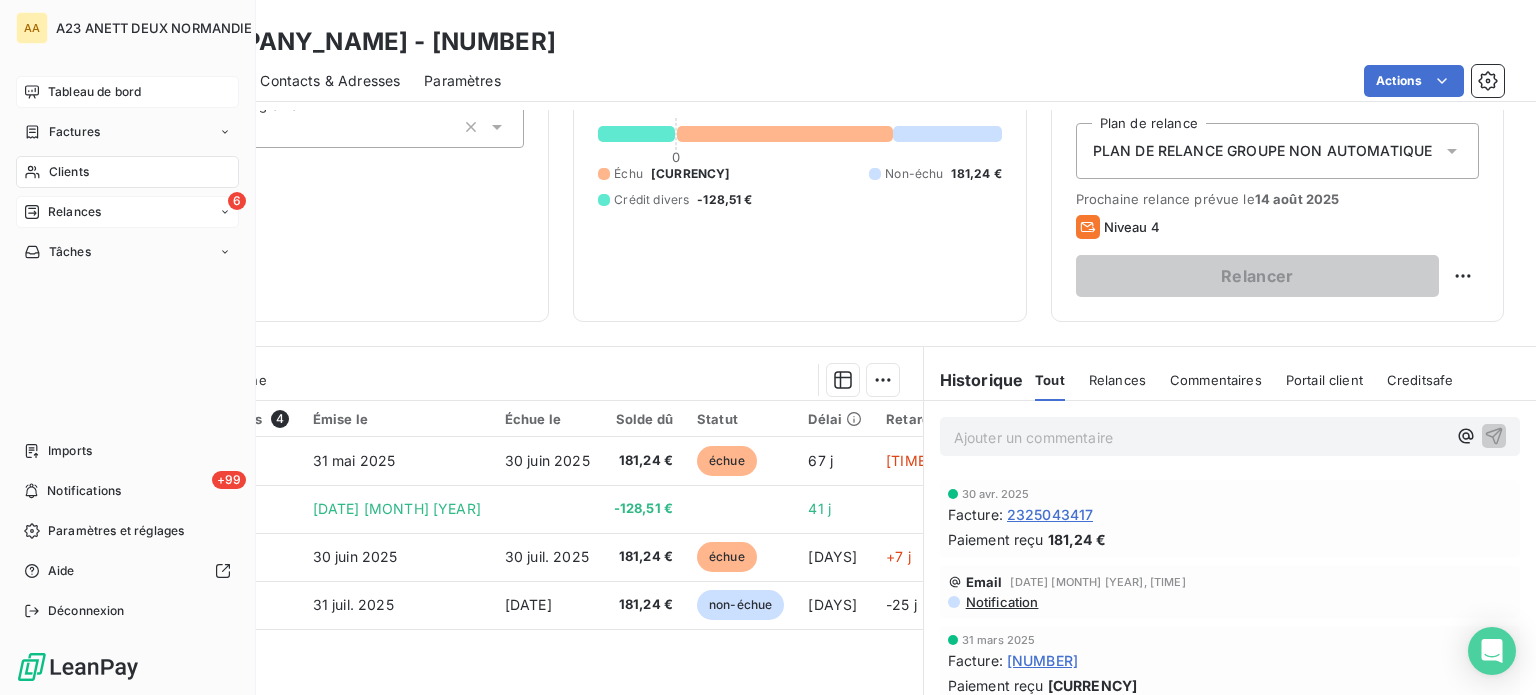 click on "Relances" at bounding box center (74, 212) 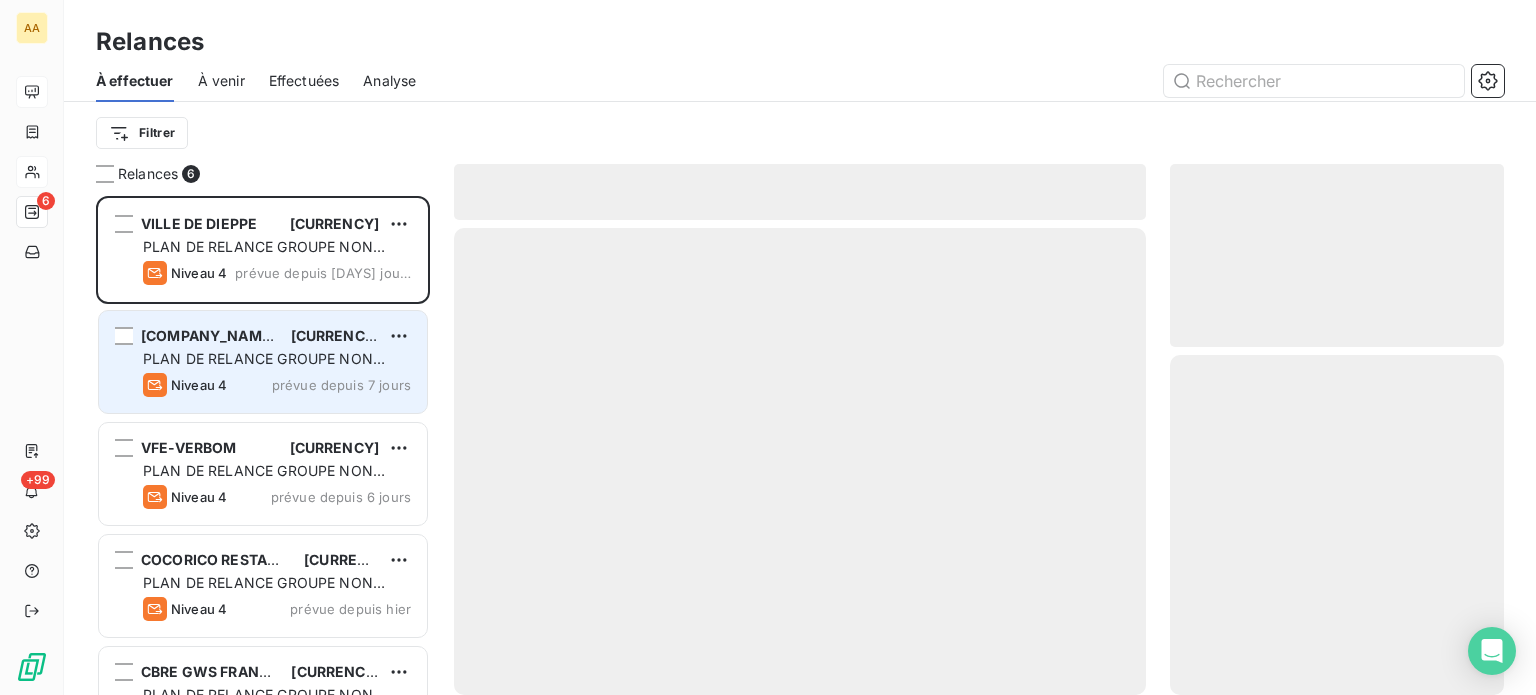 scroll, scrollTop: 16, scrollLeft: 16, axis: both 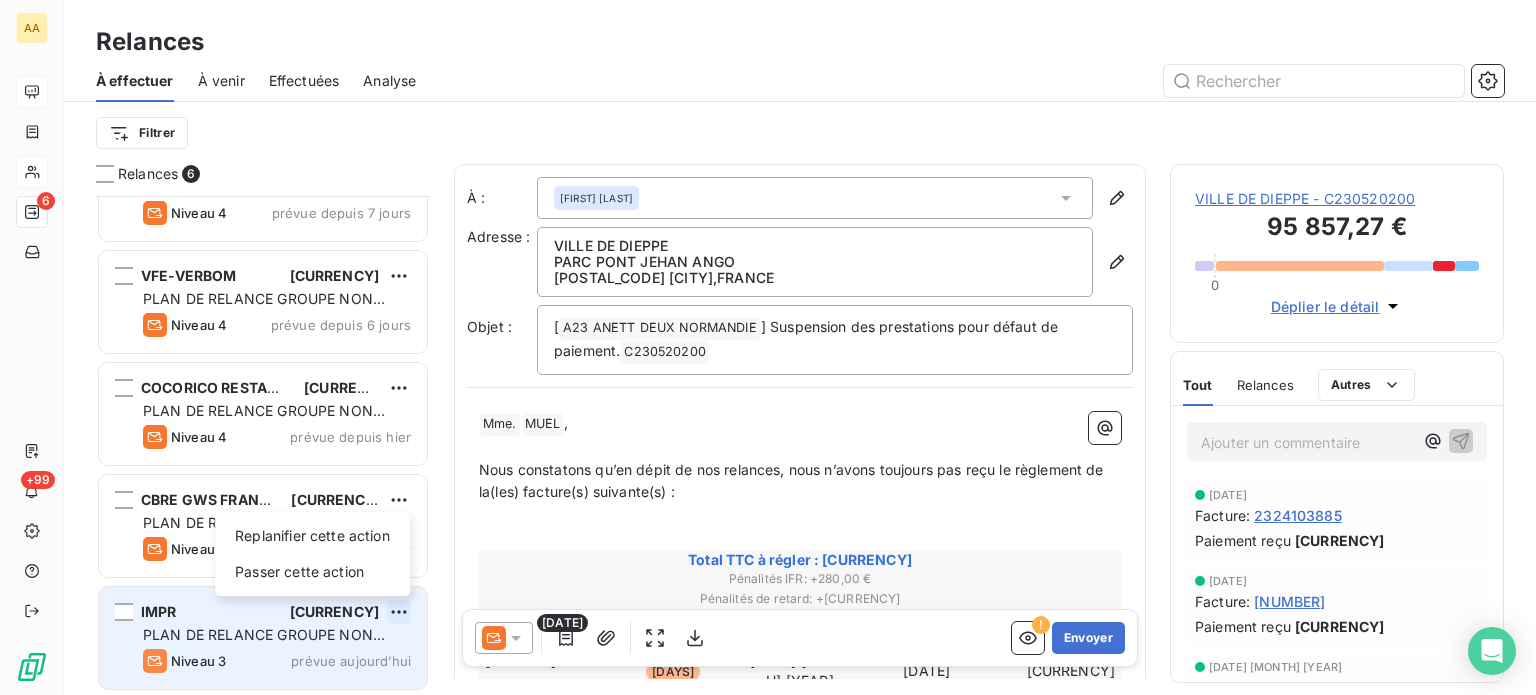 click on "[NUMBER] [ACTION_PHRASE] [COMPANY_NAME] [CURRENCY] [PLAN_PHRASE] [TIME_DELTA] [COMPANY_NAME] [CURRENCY] [PLAN_PHRASE] [TIME_DELTA] [COMPANY_NAME] [CURRENCY] [PLAN_PHRASE] [TIME_DELTA] [COMPANY_NAME] [CURRENCY] [PLAN_PHRASE] [TIME_DELTA] [COMPANY_NAME] [CURRENCY] [PLAN_PHRASE] [TIME_DELTA] [ACTION_PHRASE] [PLAN_PHRASE] [TIME_DELTA] [COMPANY_NAME] [ADDRESS] [POSTAL_CODE] [CITY] , FRANCE Objet : [ [COMPANY_NAME] ] Suspension des prestations pour défaut de paiement. [NUMBER] [LAST_NAME] , [CURRENCY] : +" at bounding box center [768, 347] 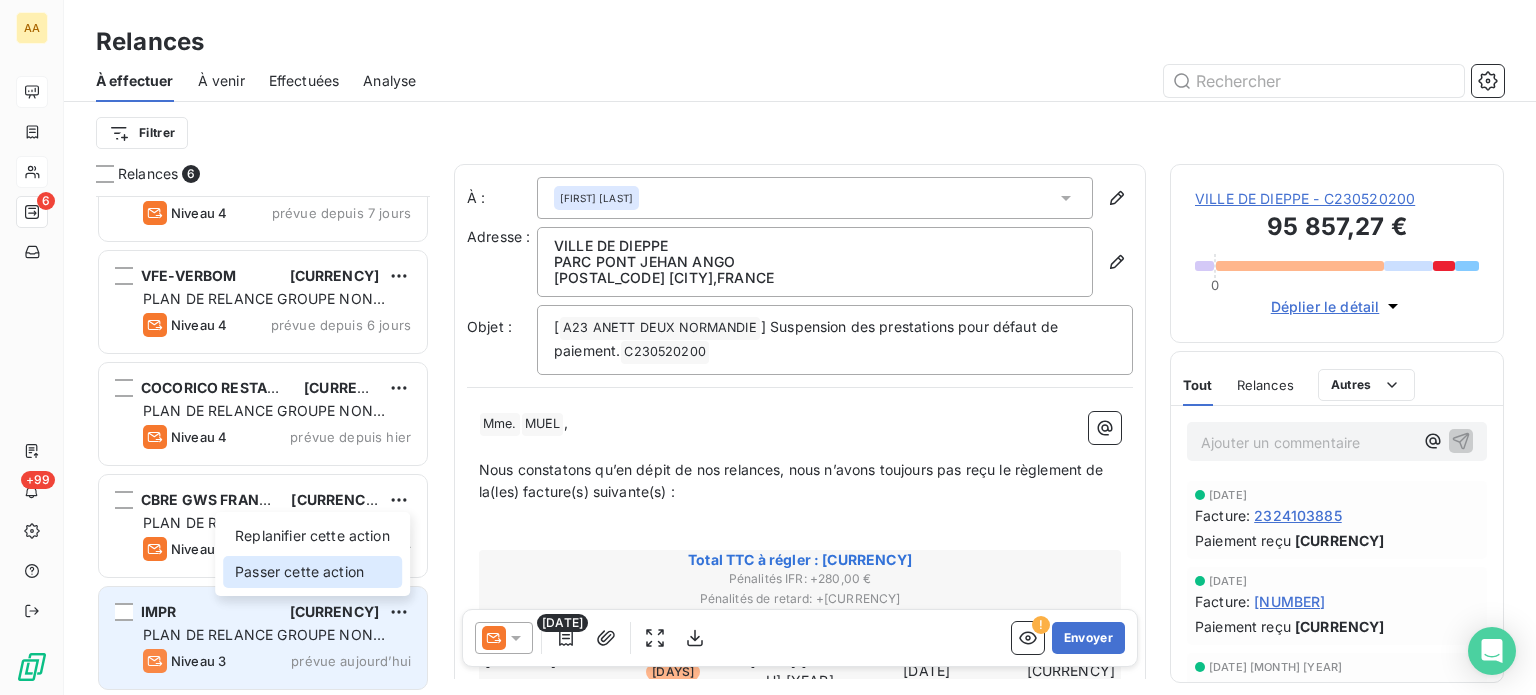 click on "Passer cette action" at bounding box center (312, 572) 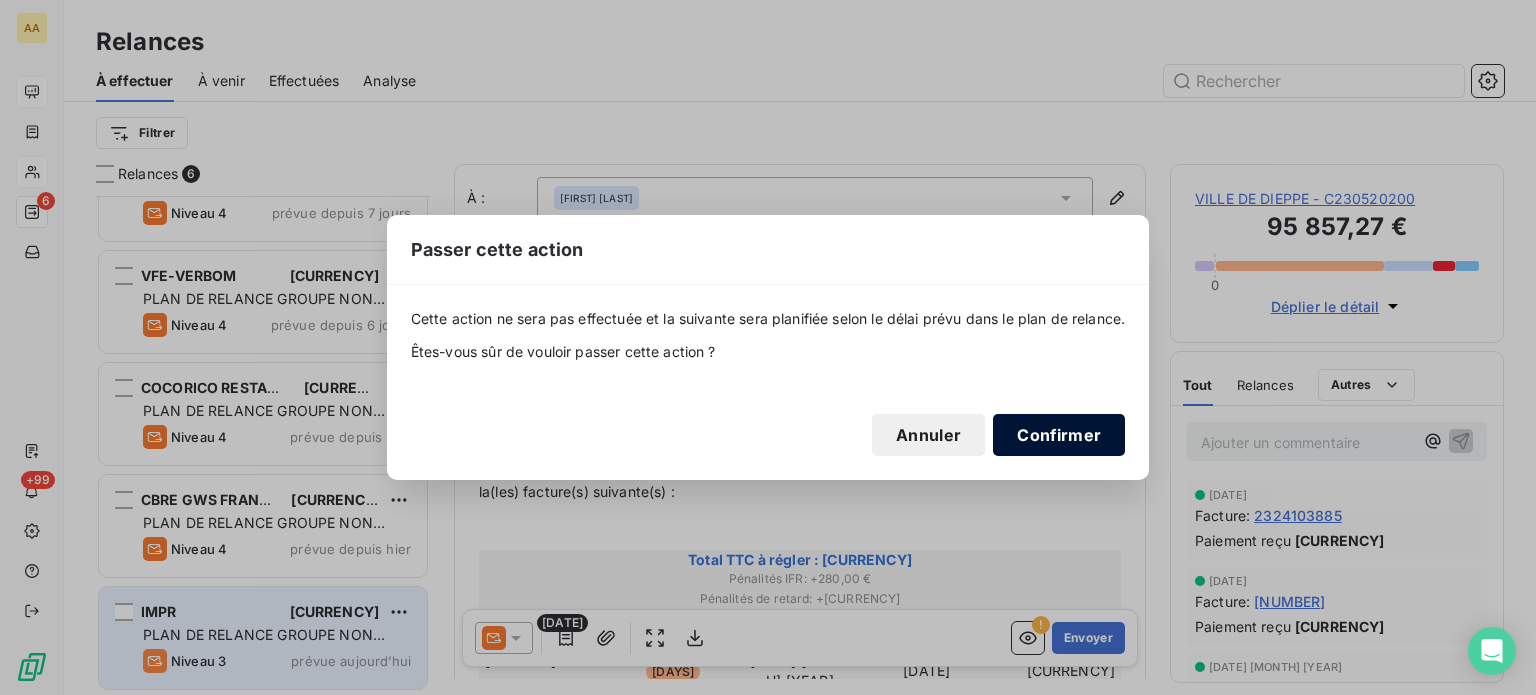 click on "Confirmer" at bounding box center (1059, 435) 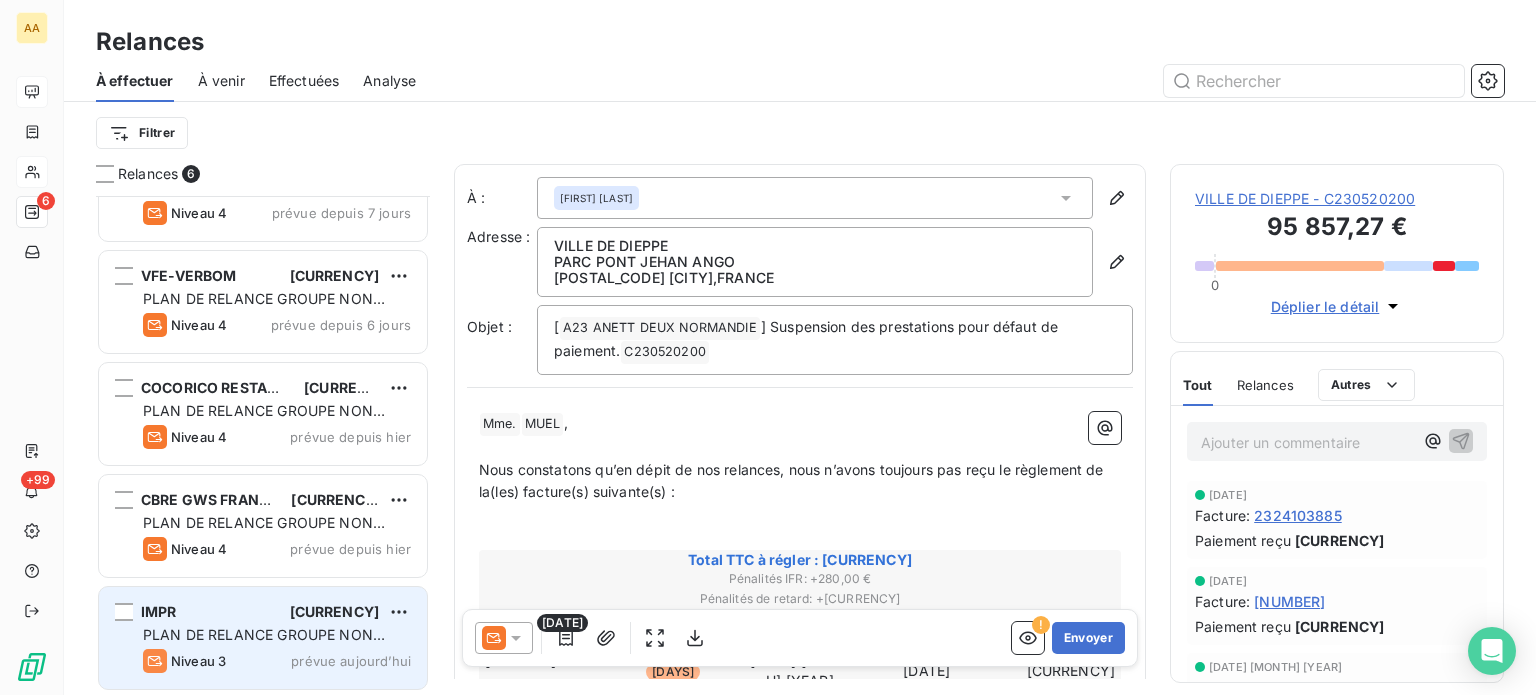 scroll, scrollTop: 60, scrollLeft: 0, axis: vertical 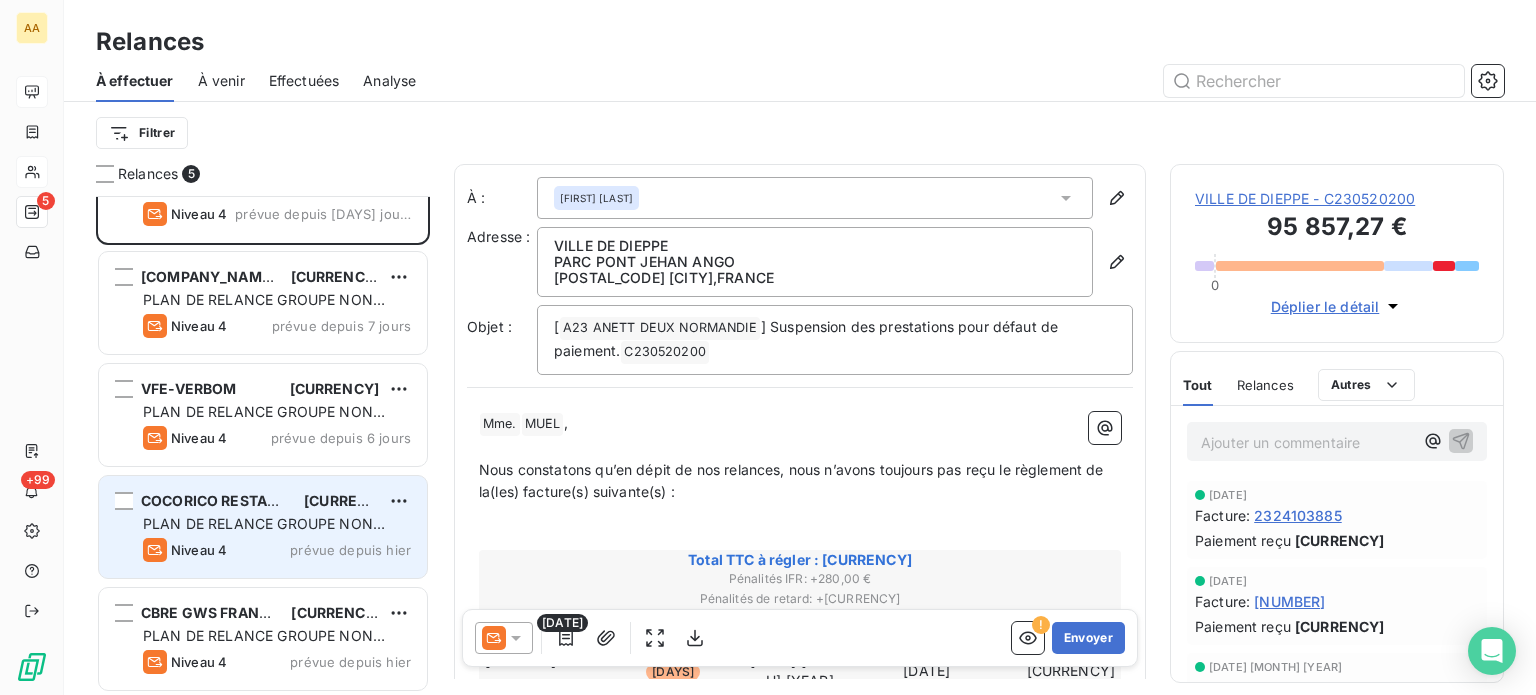 click on "PLAN DE RELANCE GROUPE NON AUTOMATIQUE" at bounding box center (264, 533) 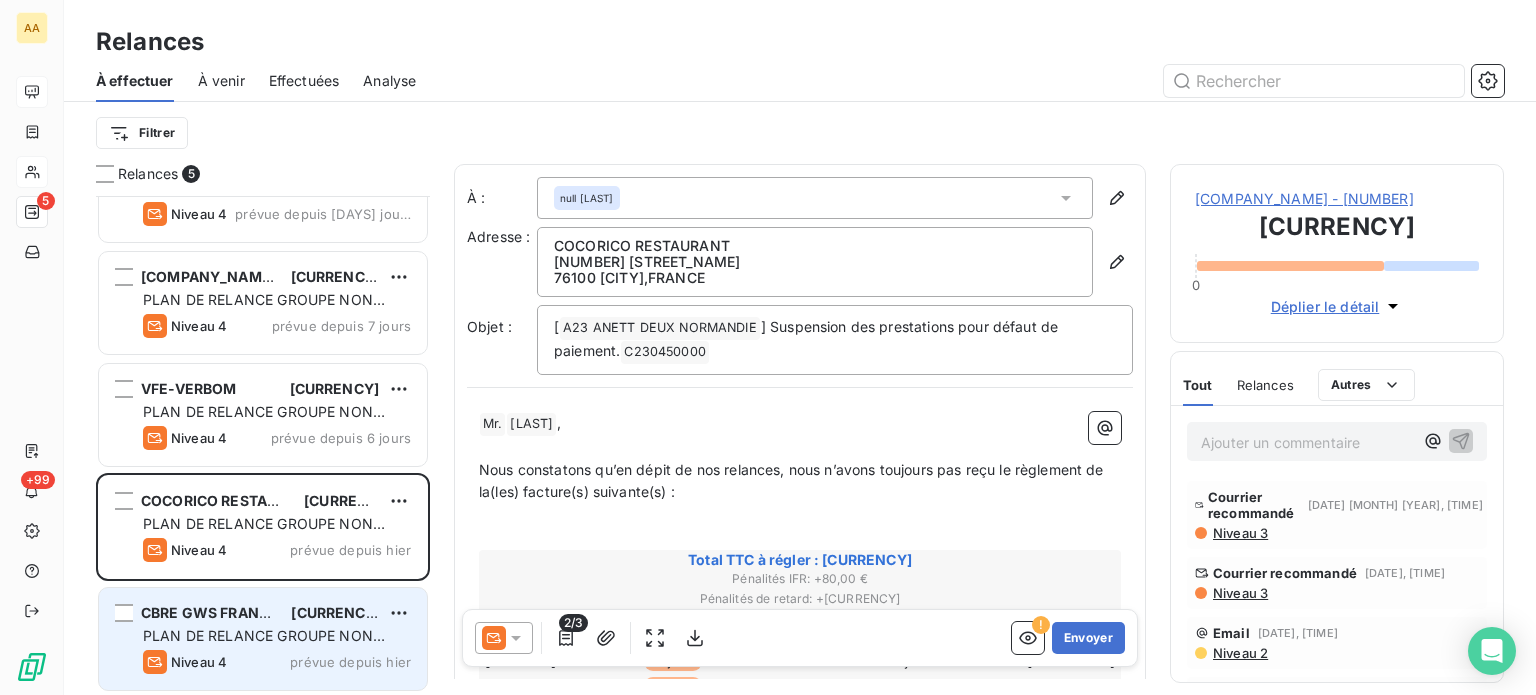 click on "[COMPANY_NAME] [CURRENCY]" at bounding box center [277, 613] 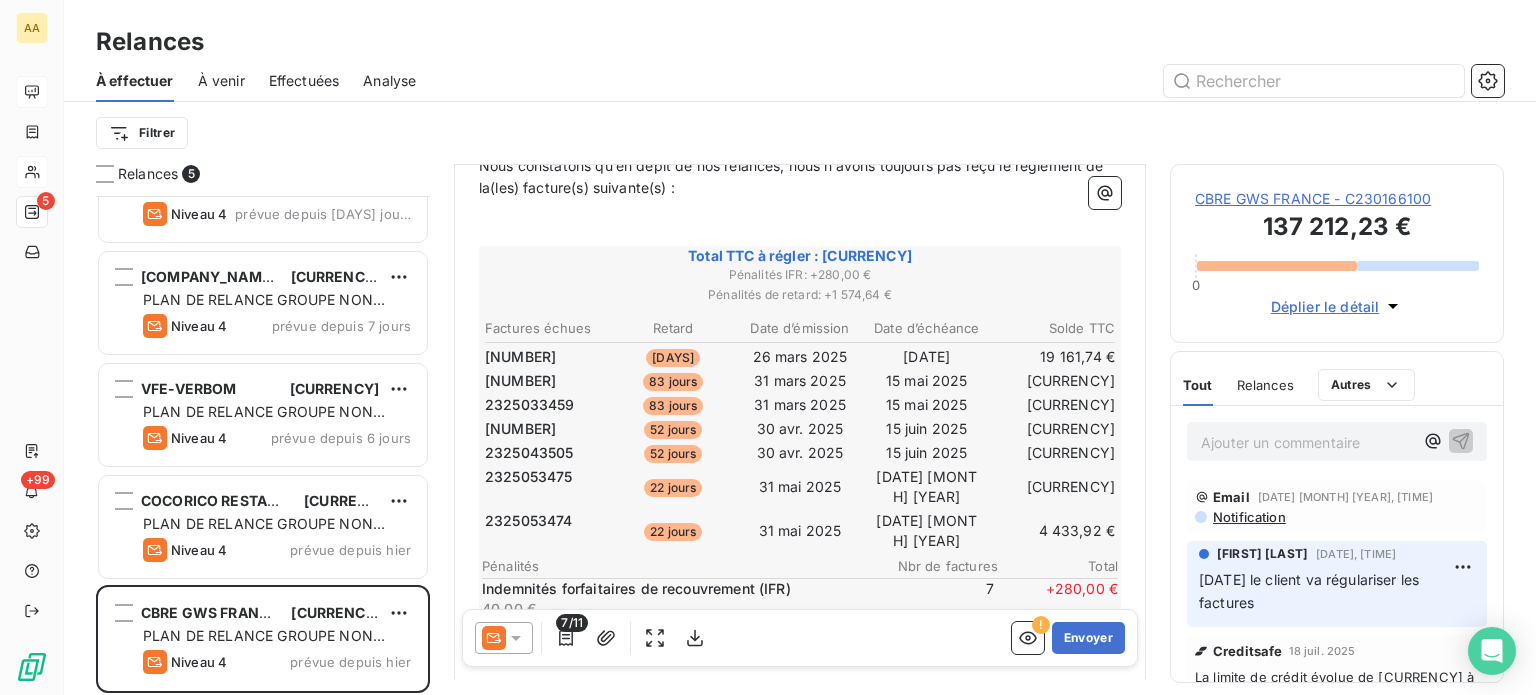 scroll, scrollTop: 200, scrollLeft: 0, axis: vertical 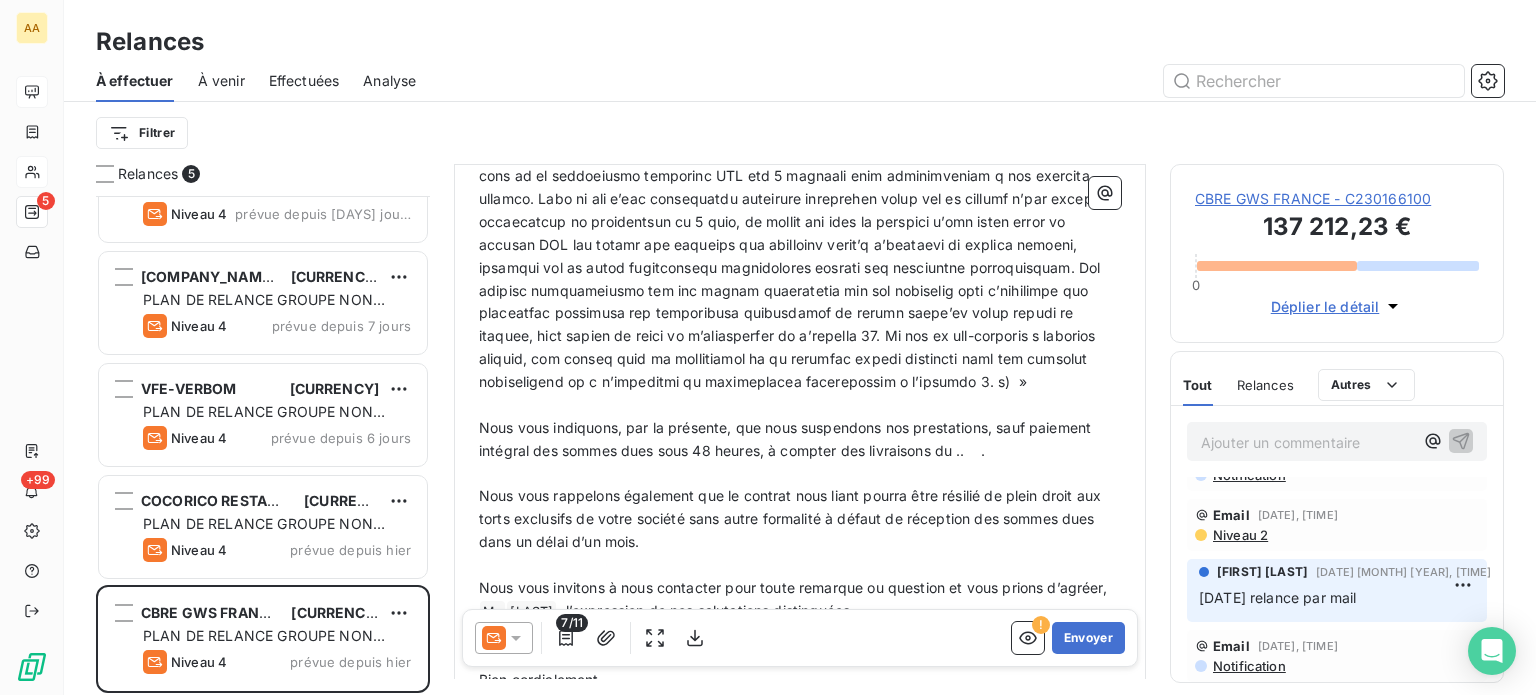 click on "Nous vous indiquons, par la présente, que nous suspendons nos prestations, sauf paiement intégral des sommes dues sous 48 heures, à compter des livraisons du ..    ." at bounding box center [800, 440] 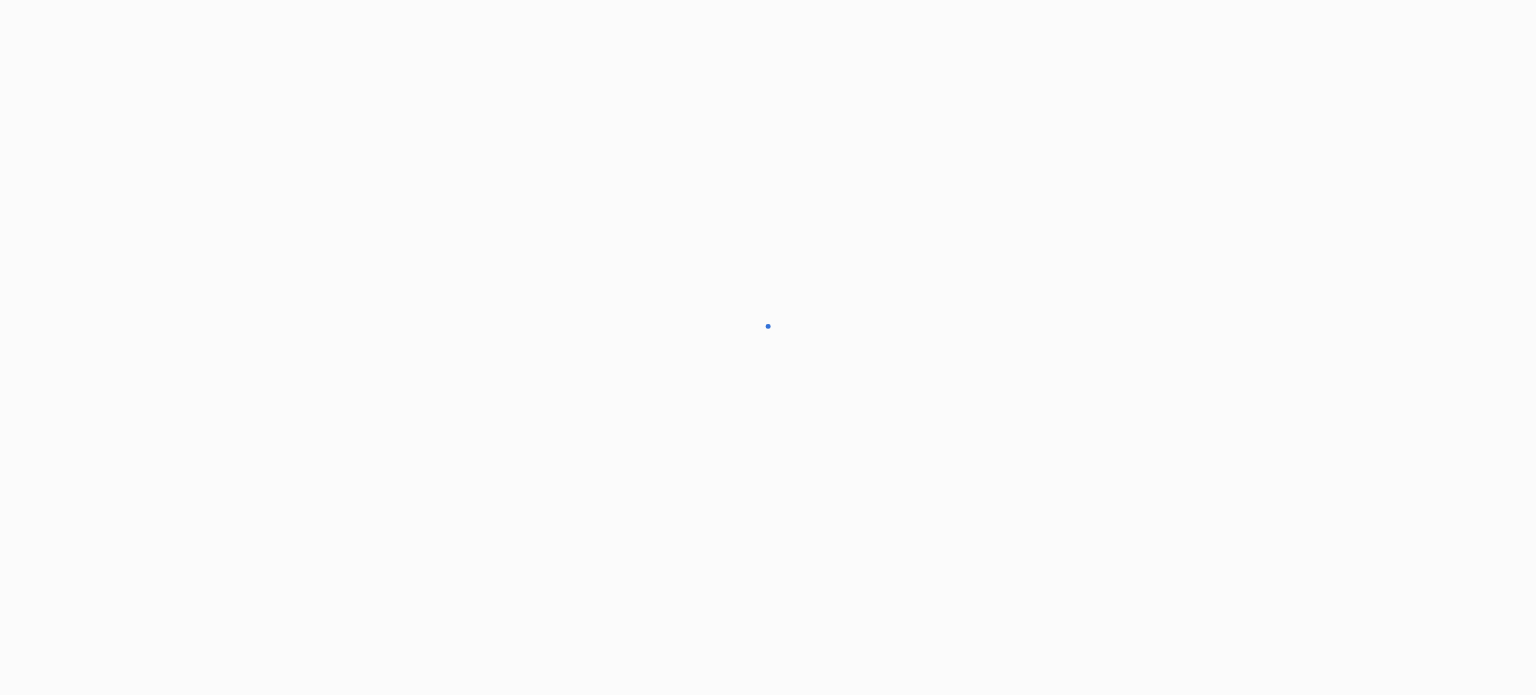 scroll, scrollTop: 0, scrollLeft: 0, axis: both 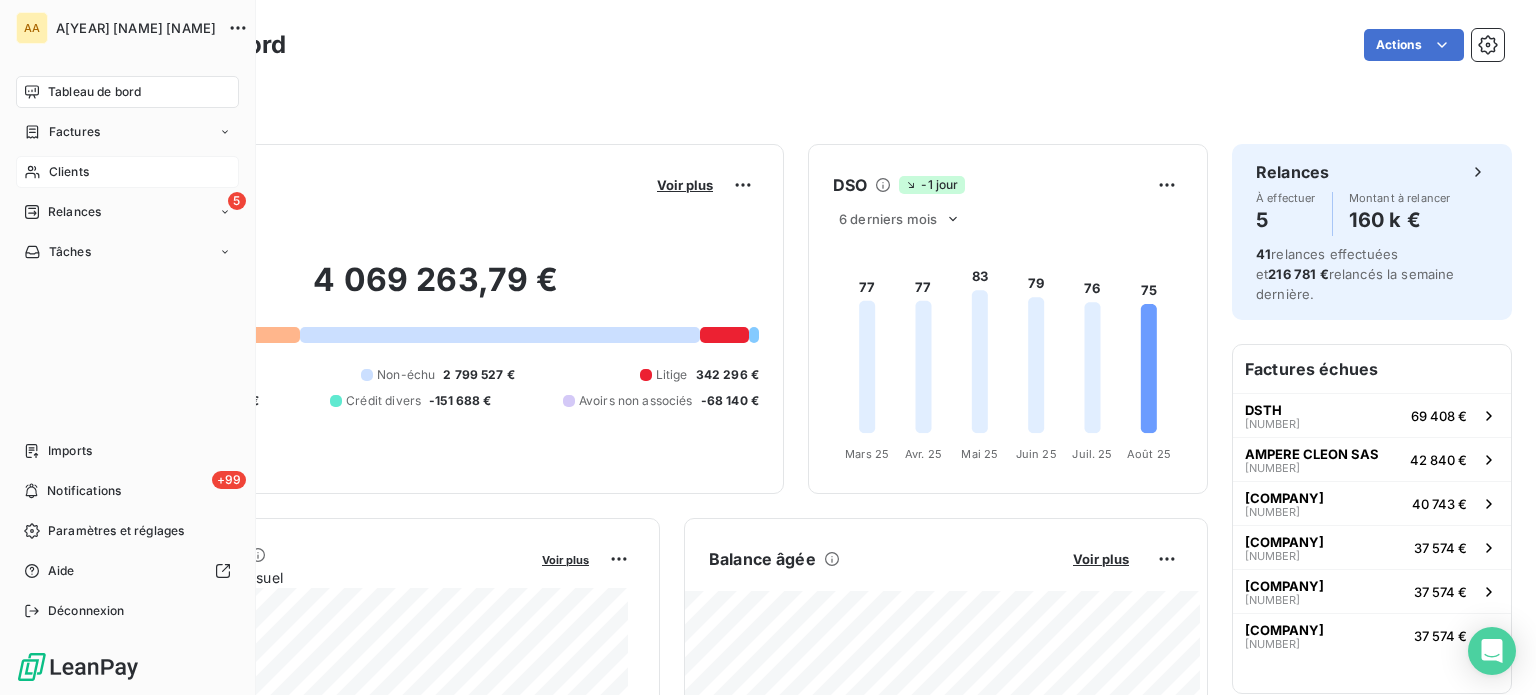 click on "Clients" at bounding box center [69, 172] 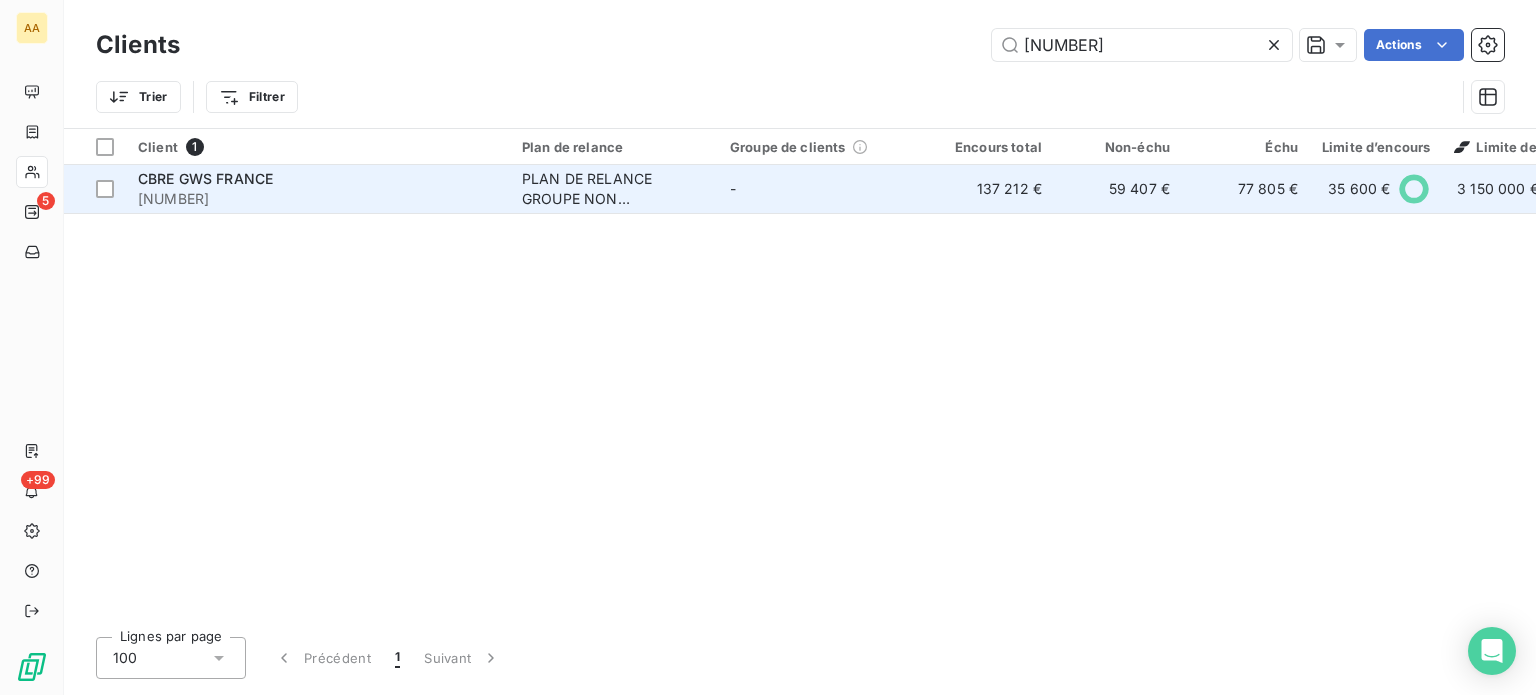 type on "[NUMBER]" 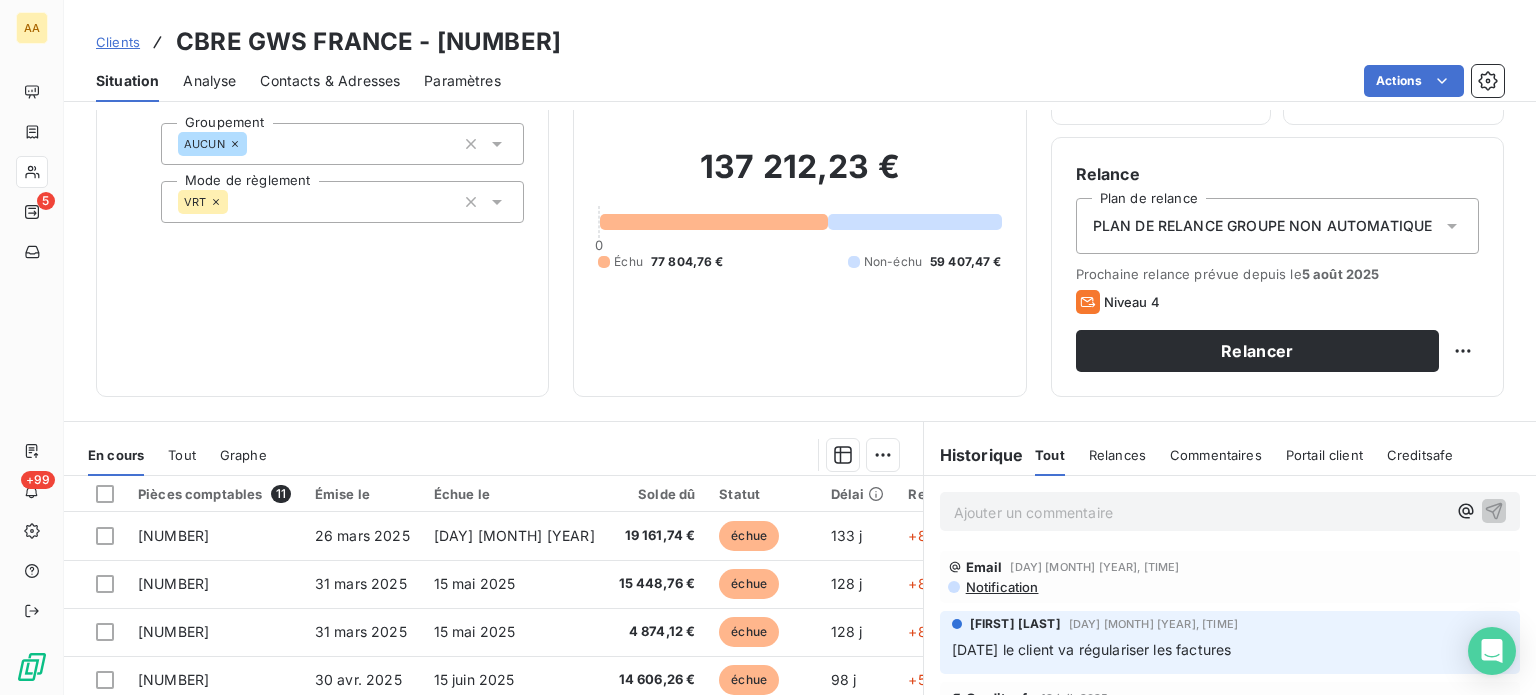 scroll, scrollTop: 200, scrollLeft: 0, axis: vertical 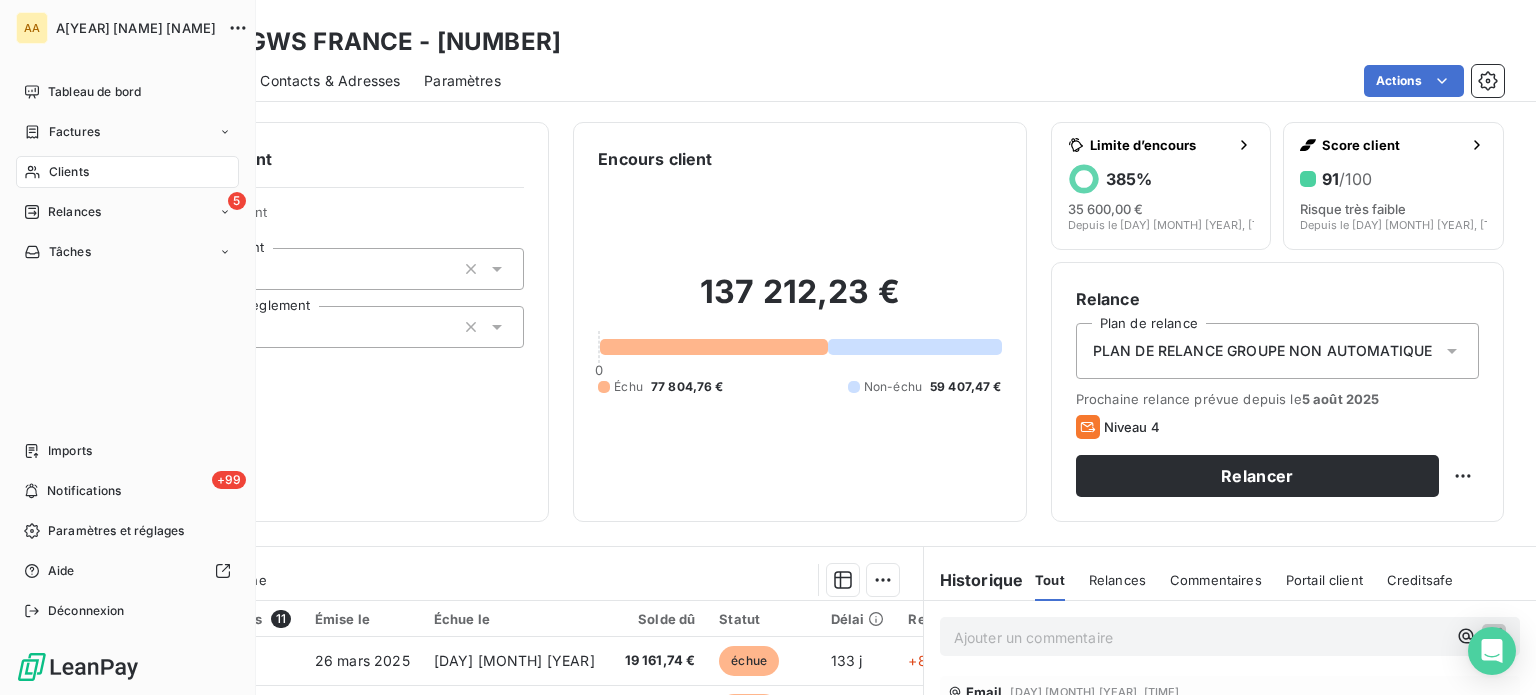 click on "Clients" at bounding box center [127, 172] 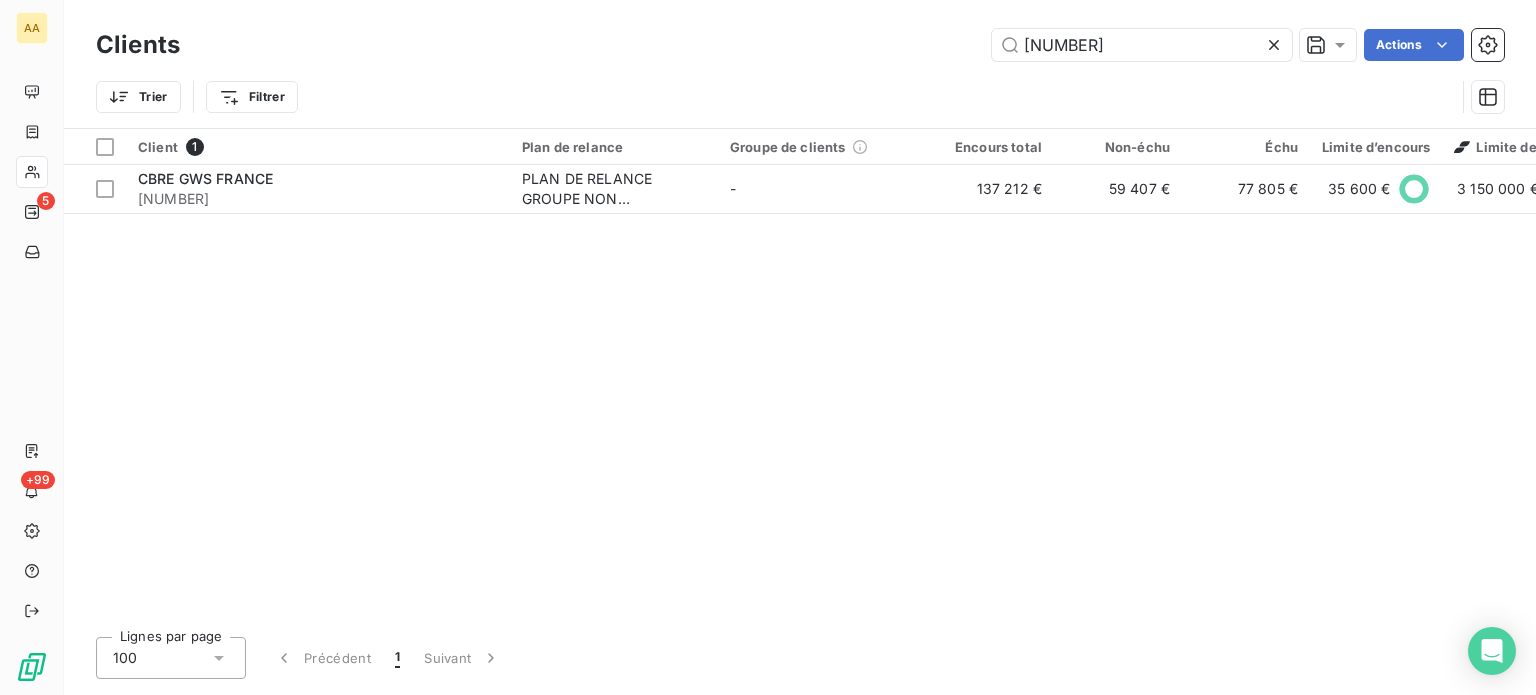 drag, startPoint x: 1075, startPoint y: 43, endPoint x: 907, endPoint y: 47, distance: 168.0476 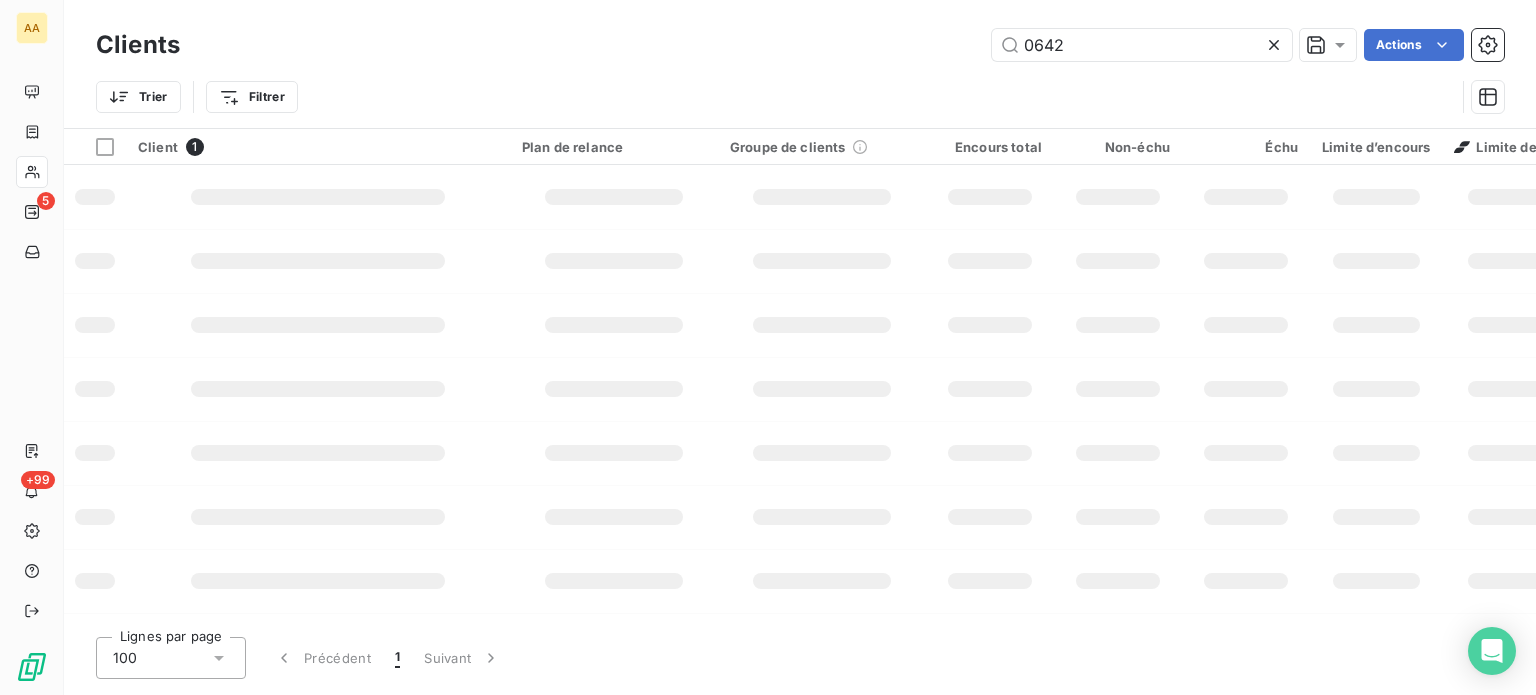 type on "[NUMBER]" 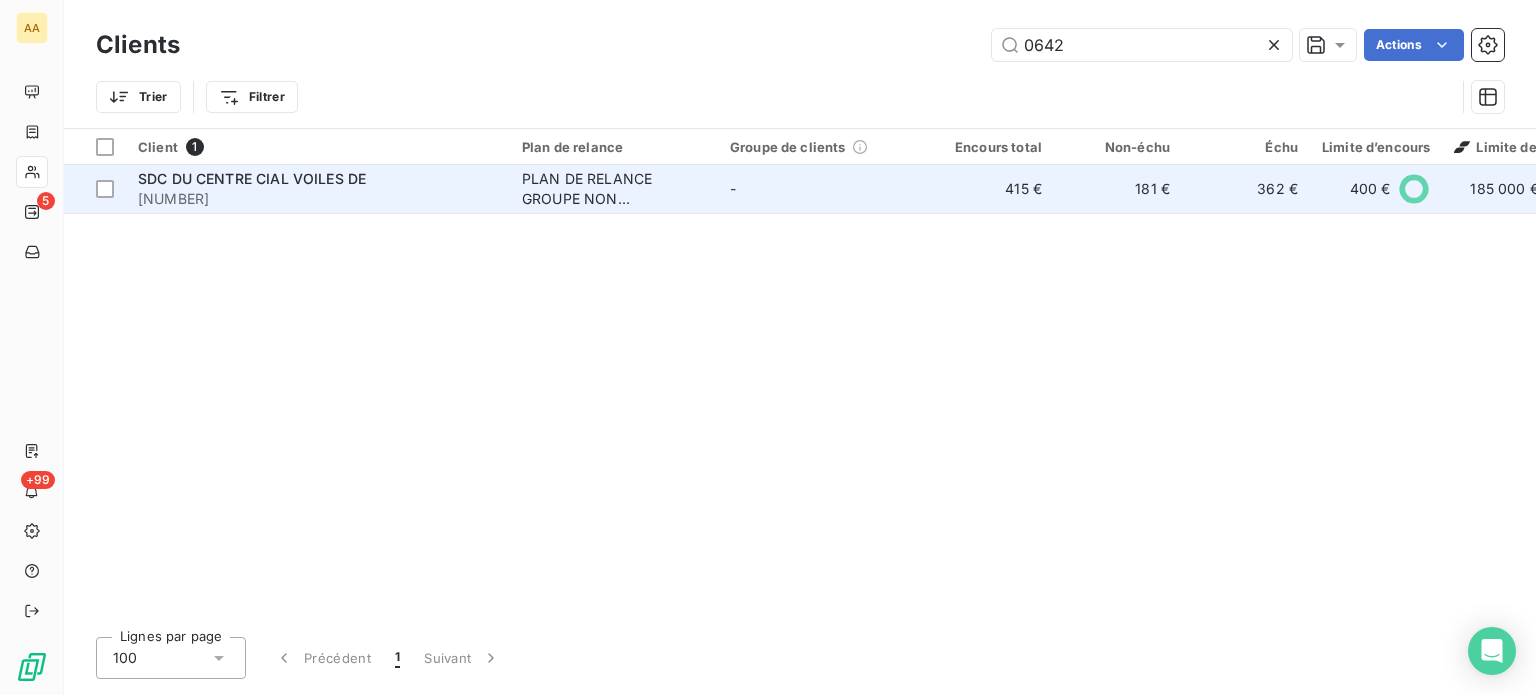 click on "[NUMBER]" at bounding box center [318, 199] 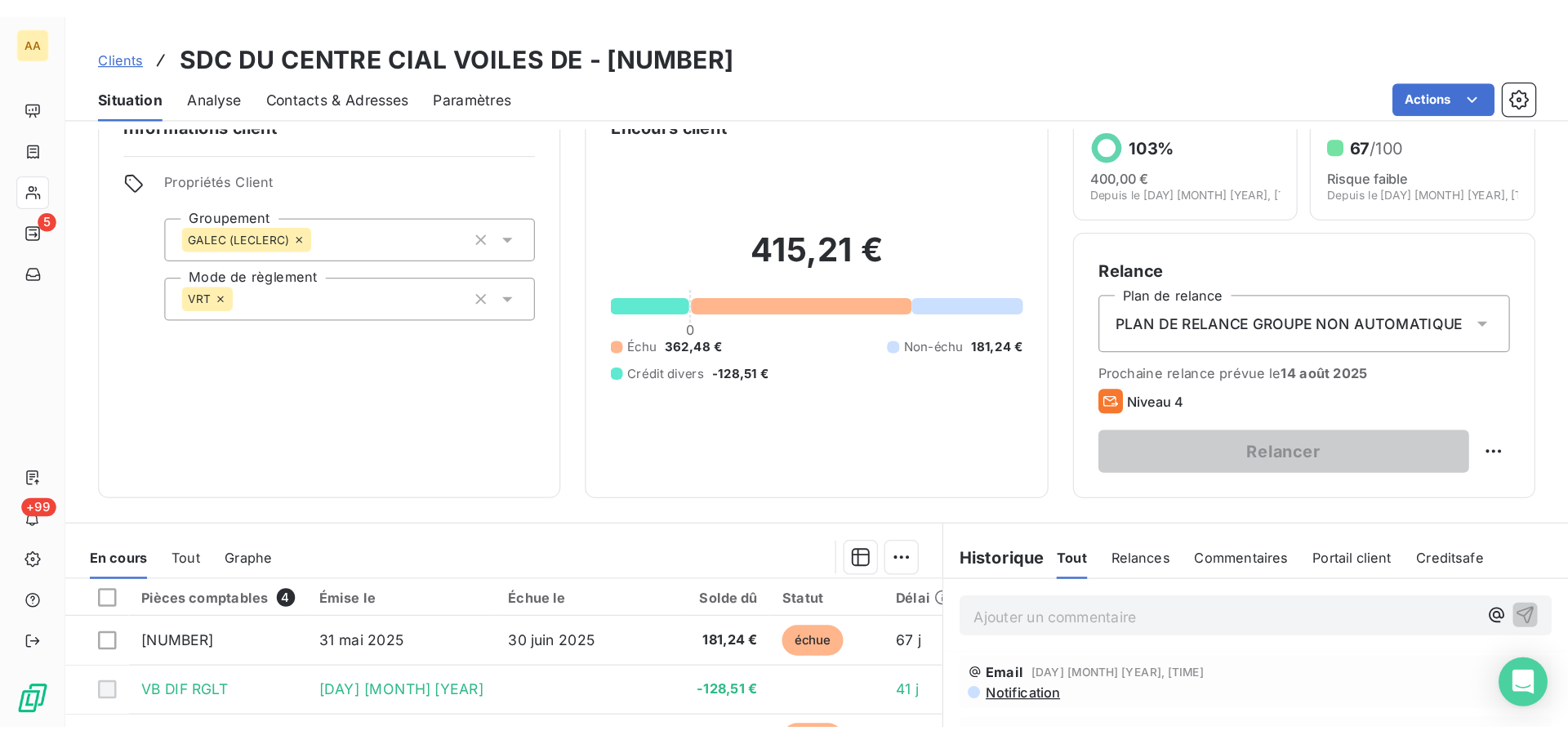 scroll, scrollTop: 41, scrollLeft: 0, axis: vertical 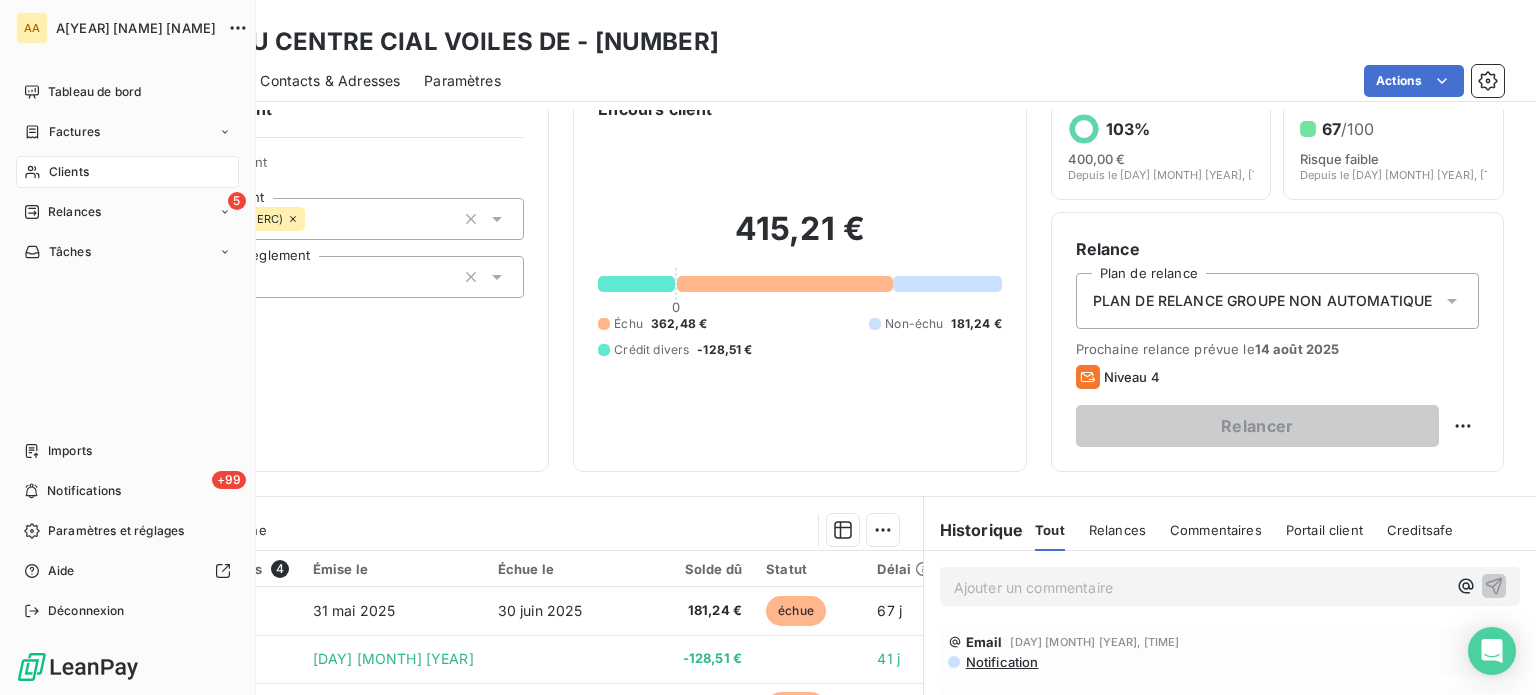 click on "Clients" at bounding box center [127, 172] 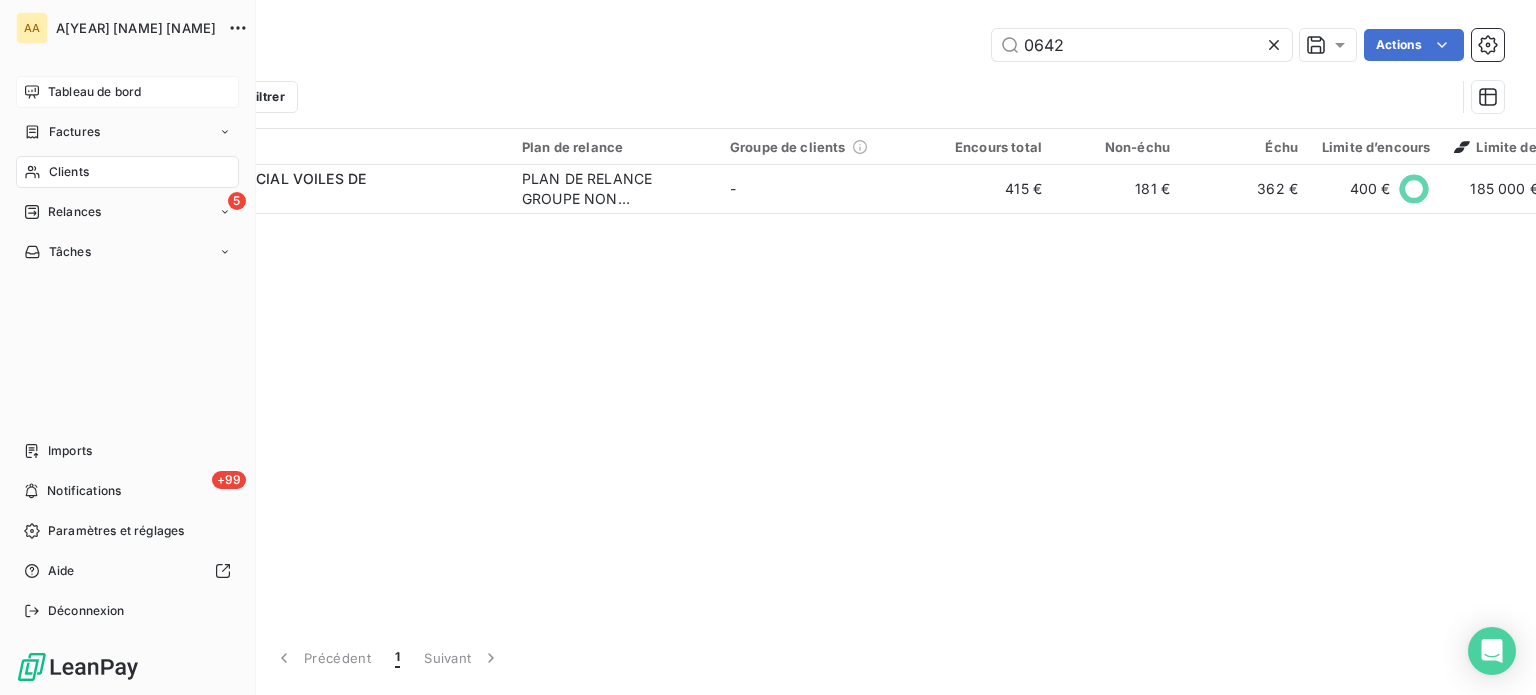 click on "Tableau de bord" at bounding box center [127, 92] 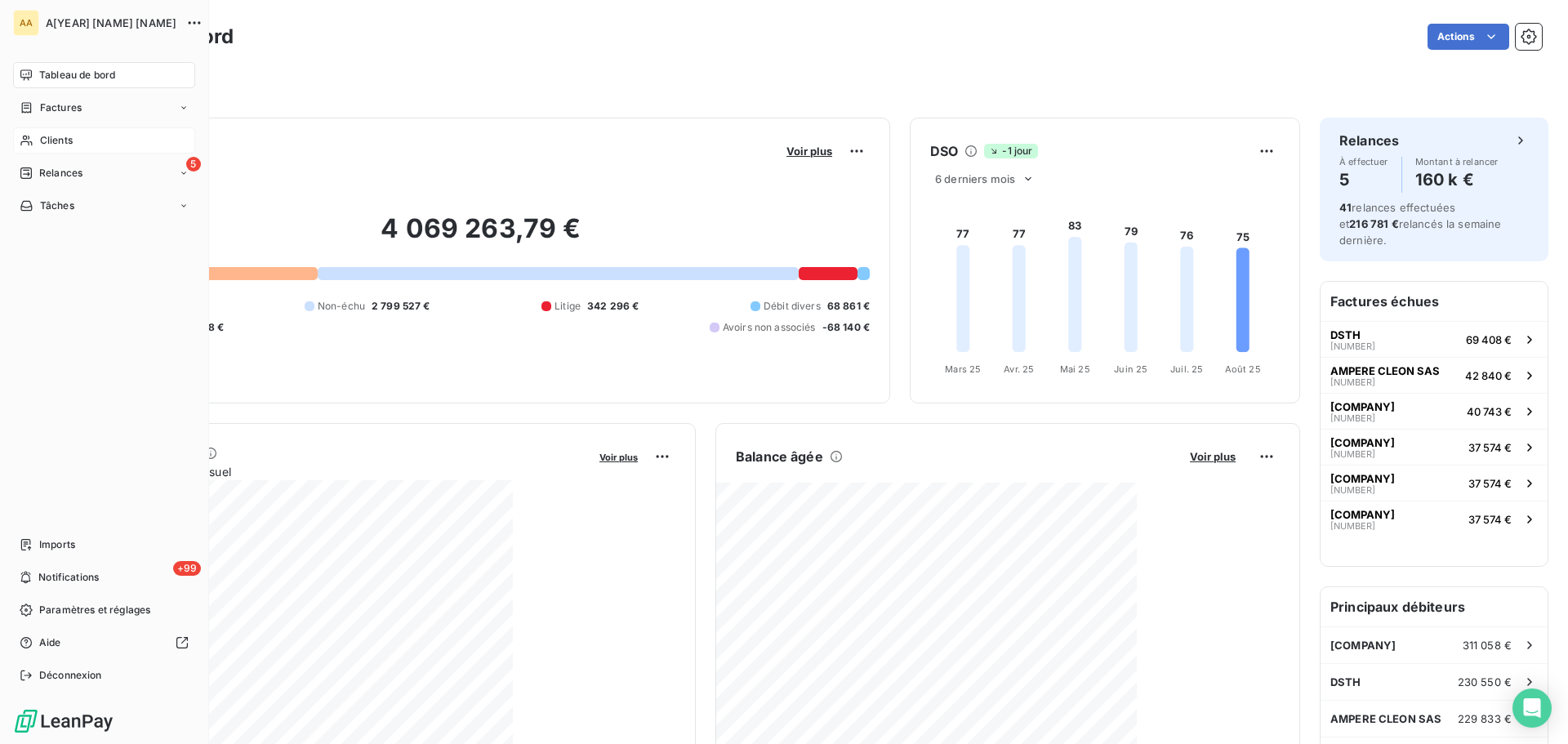 click on "Clients" at bounding box center [104, 140] 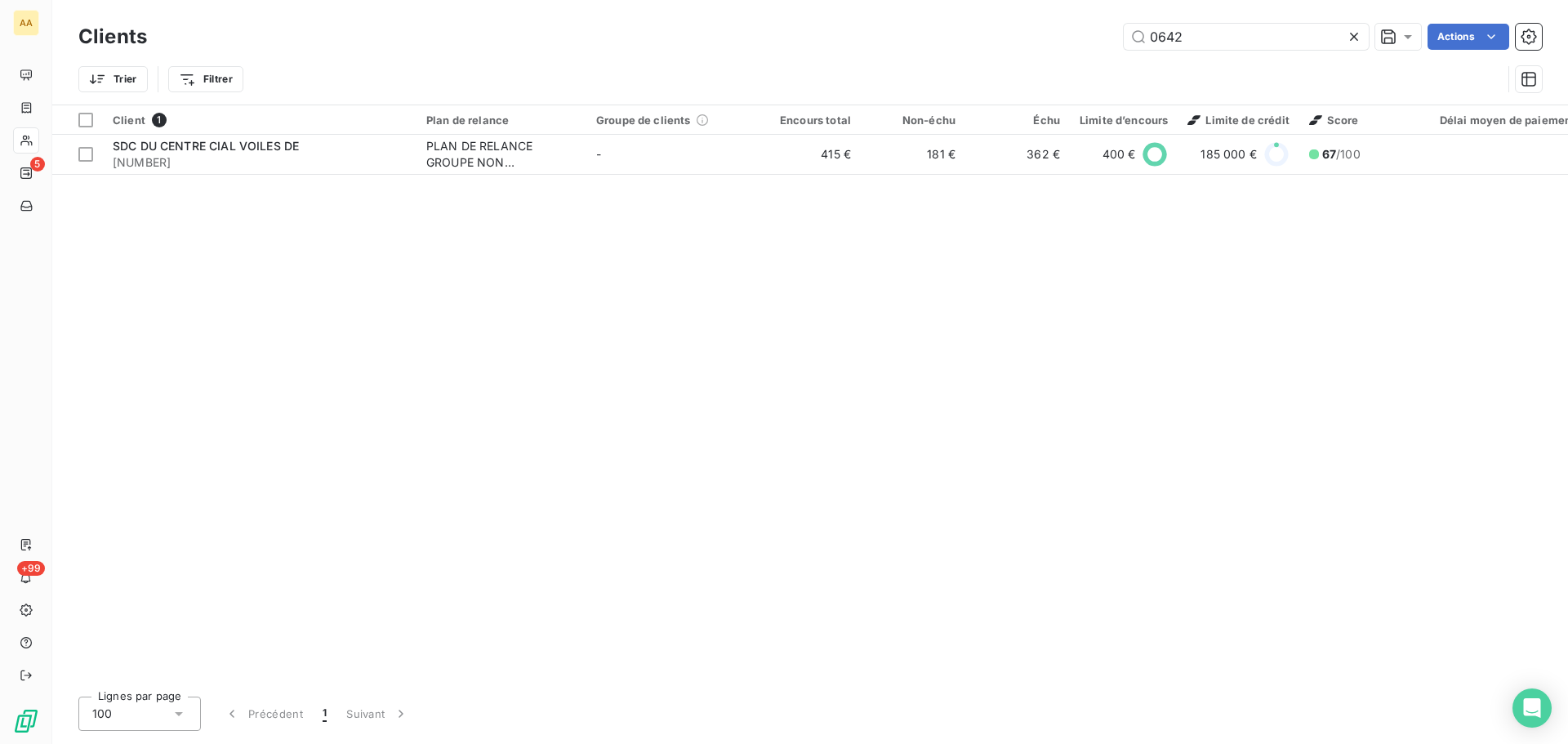 drag, startPoint x: 1209, startPoint y: 38, endPoint x: 1142, endPoint y: 57, distance: 69.64194 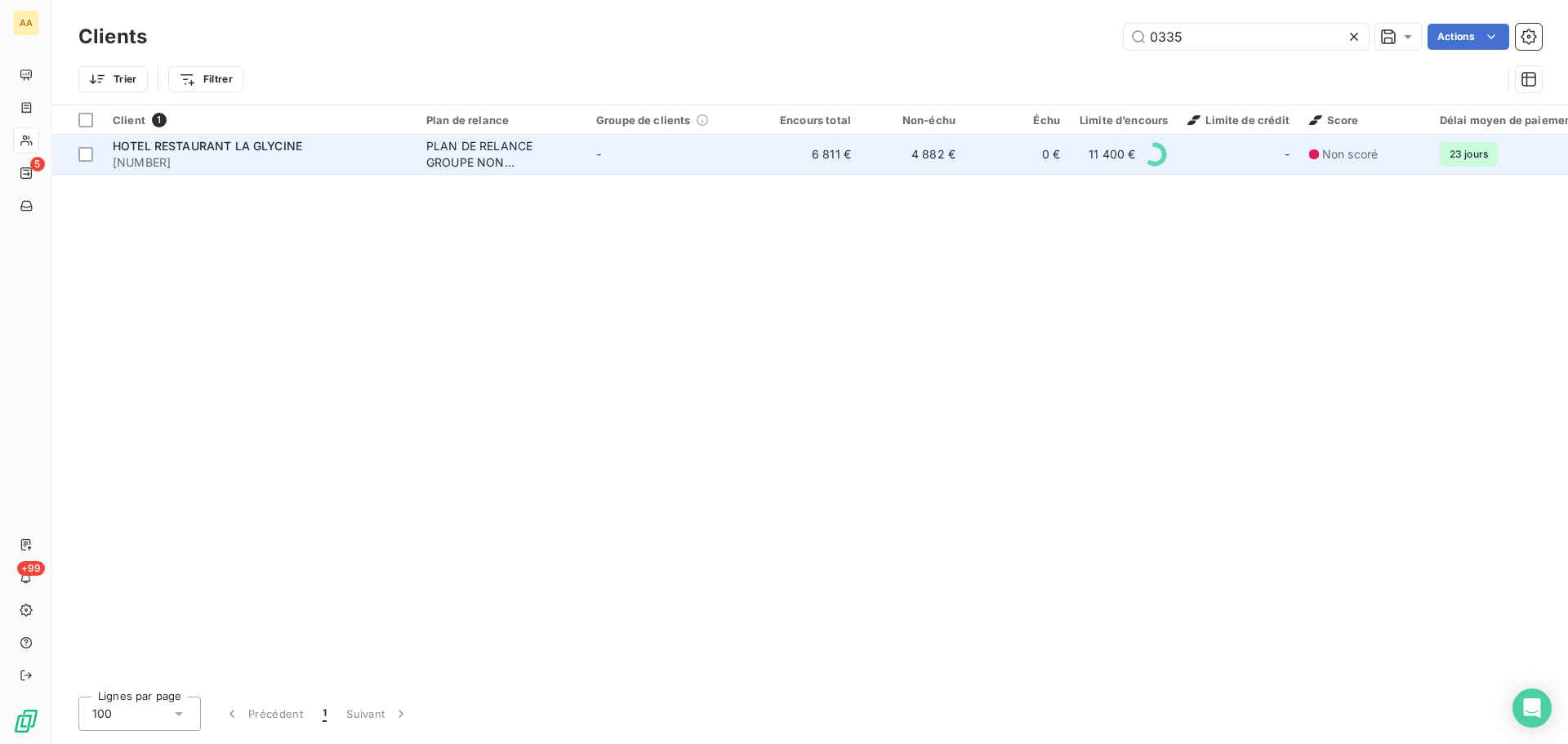 type on "0335" 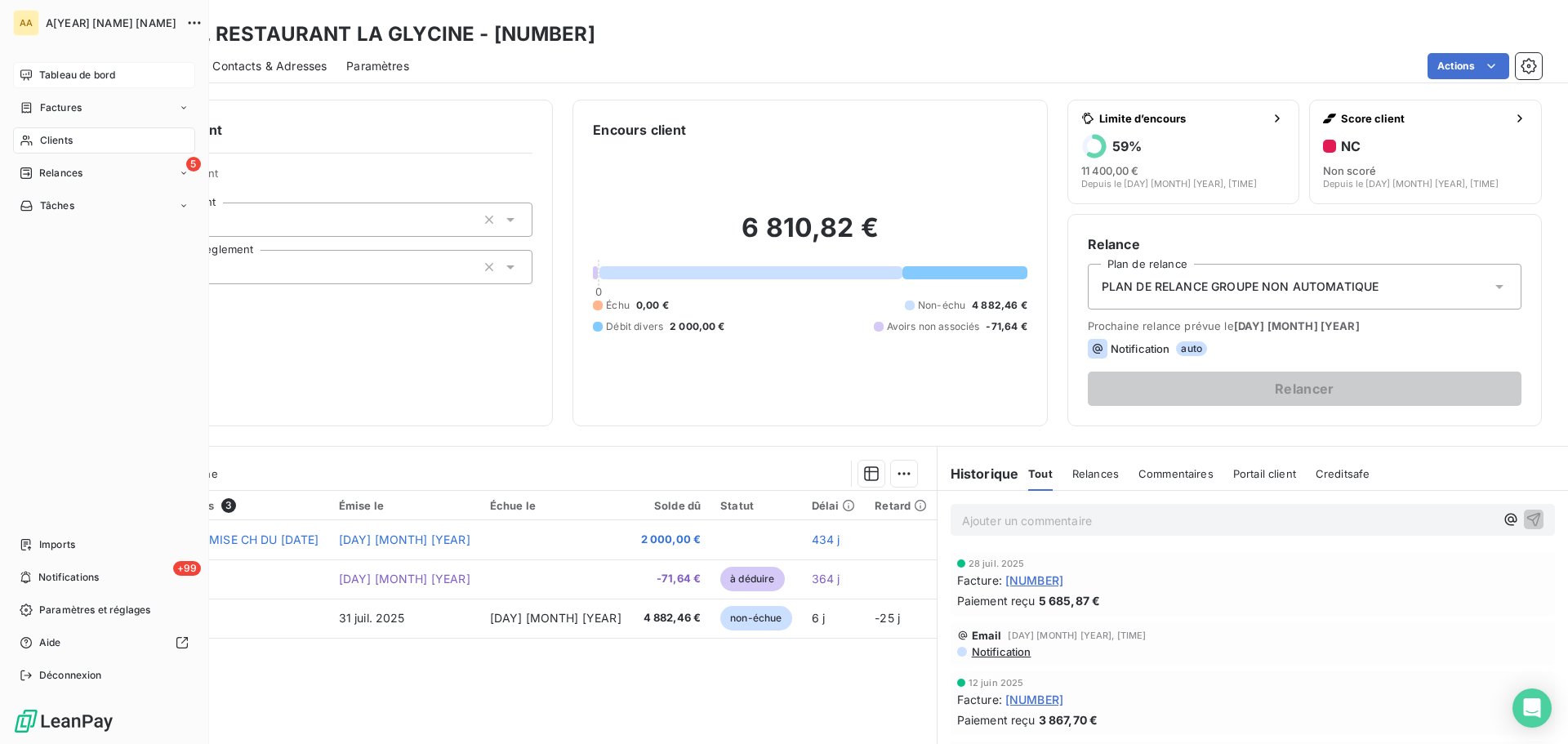 click on "Tableau de bord" at bounding box center [77, 75] 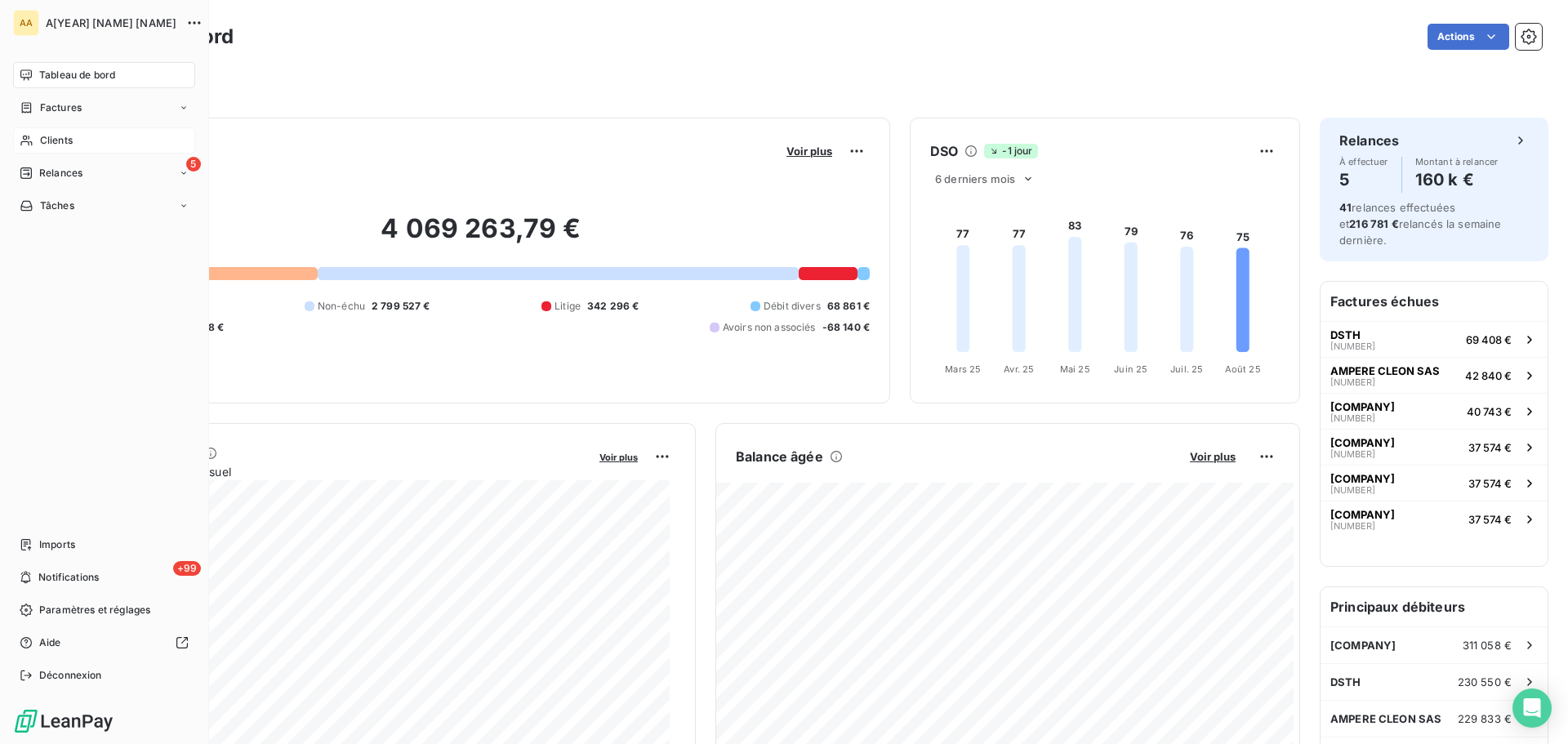 click on "Clients" at bounding box center [104, 140] 